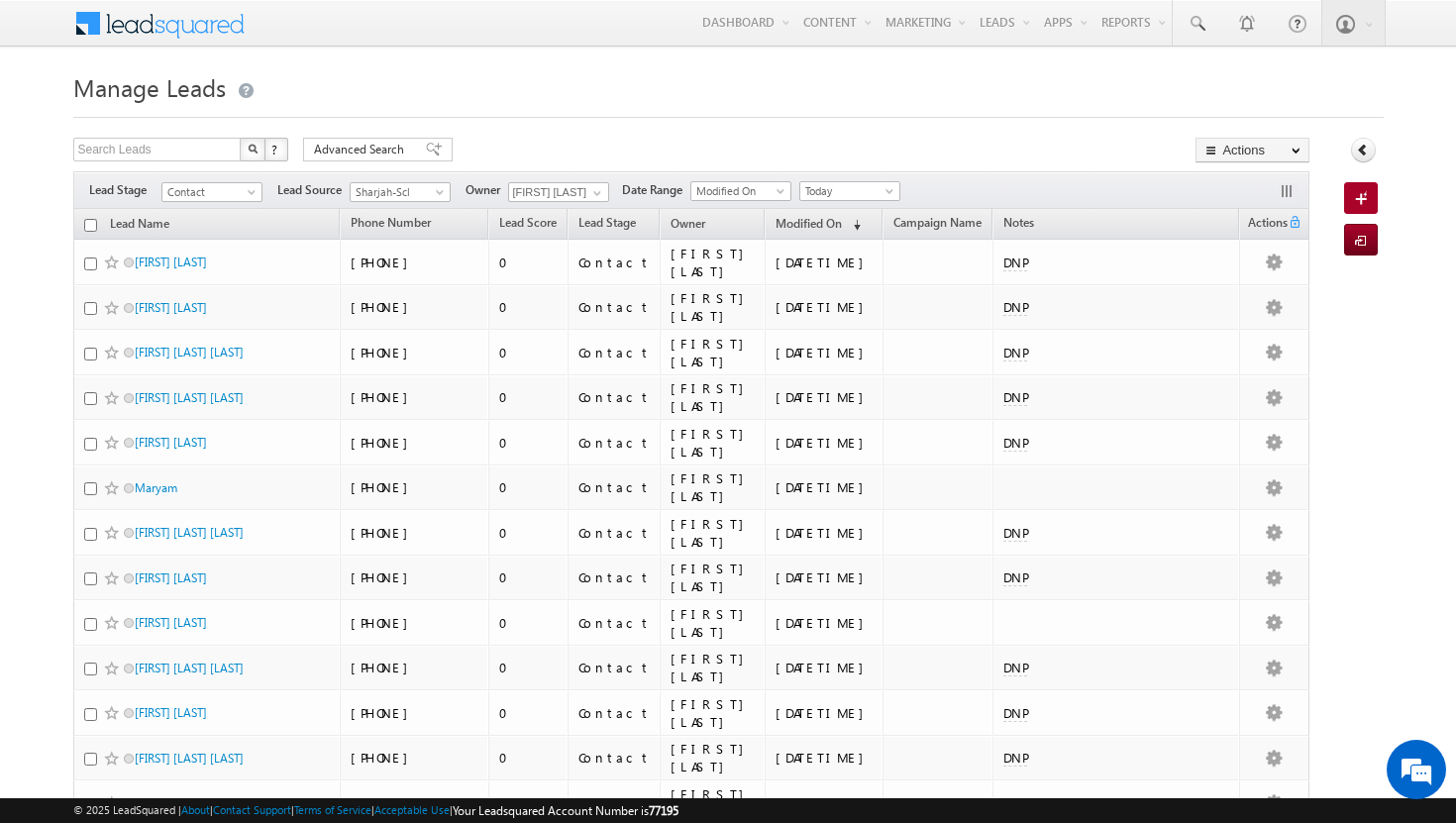 scroll, scrollTop: 0, scrollLeft: 0, axis: both 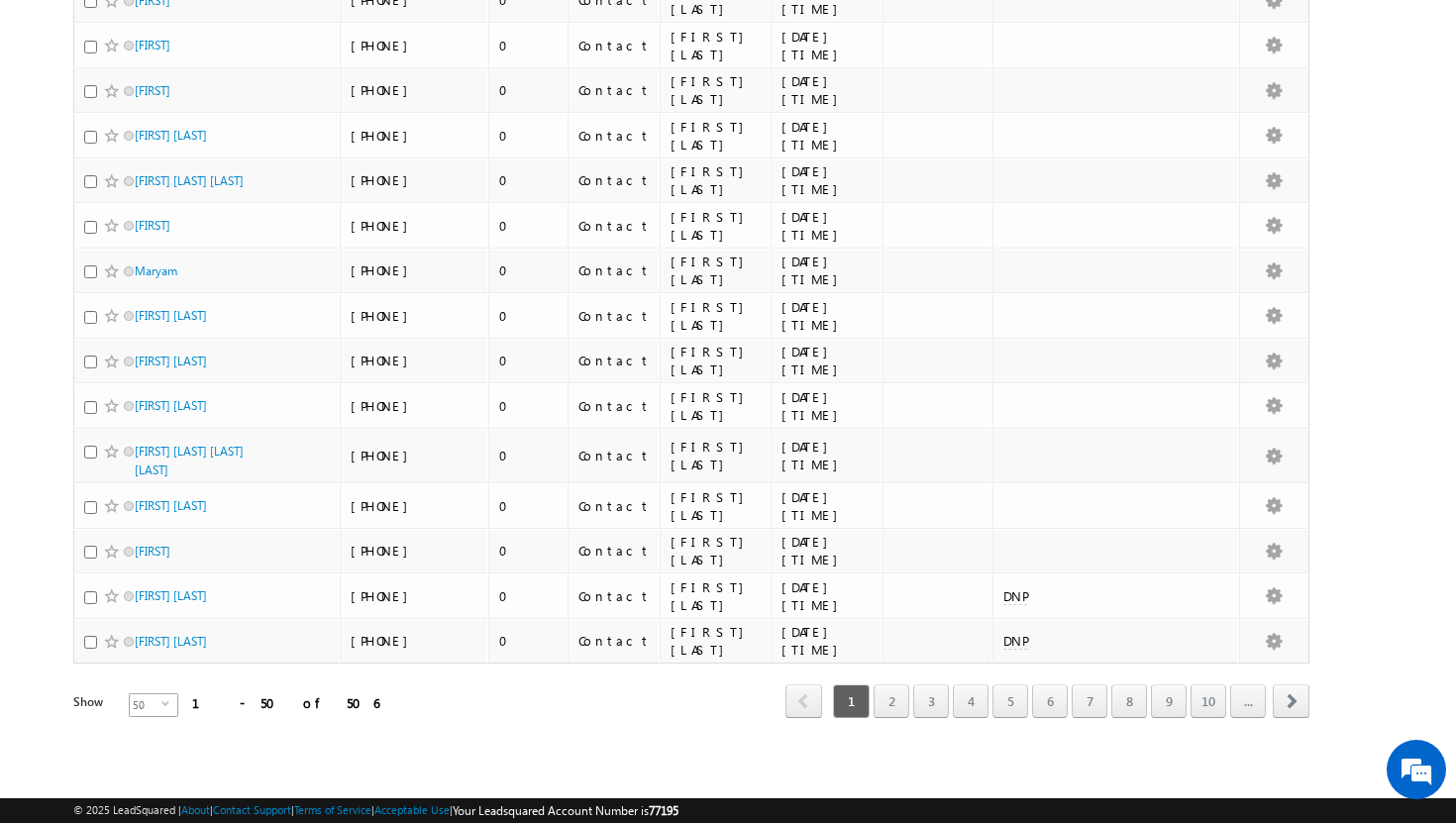 click on "select" at bounding box center [169, 711] 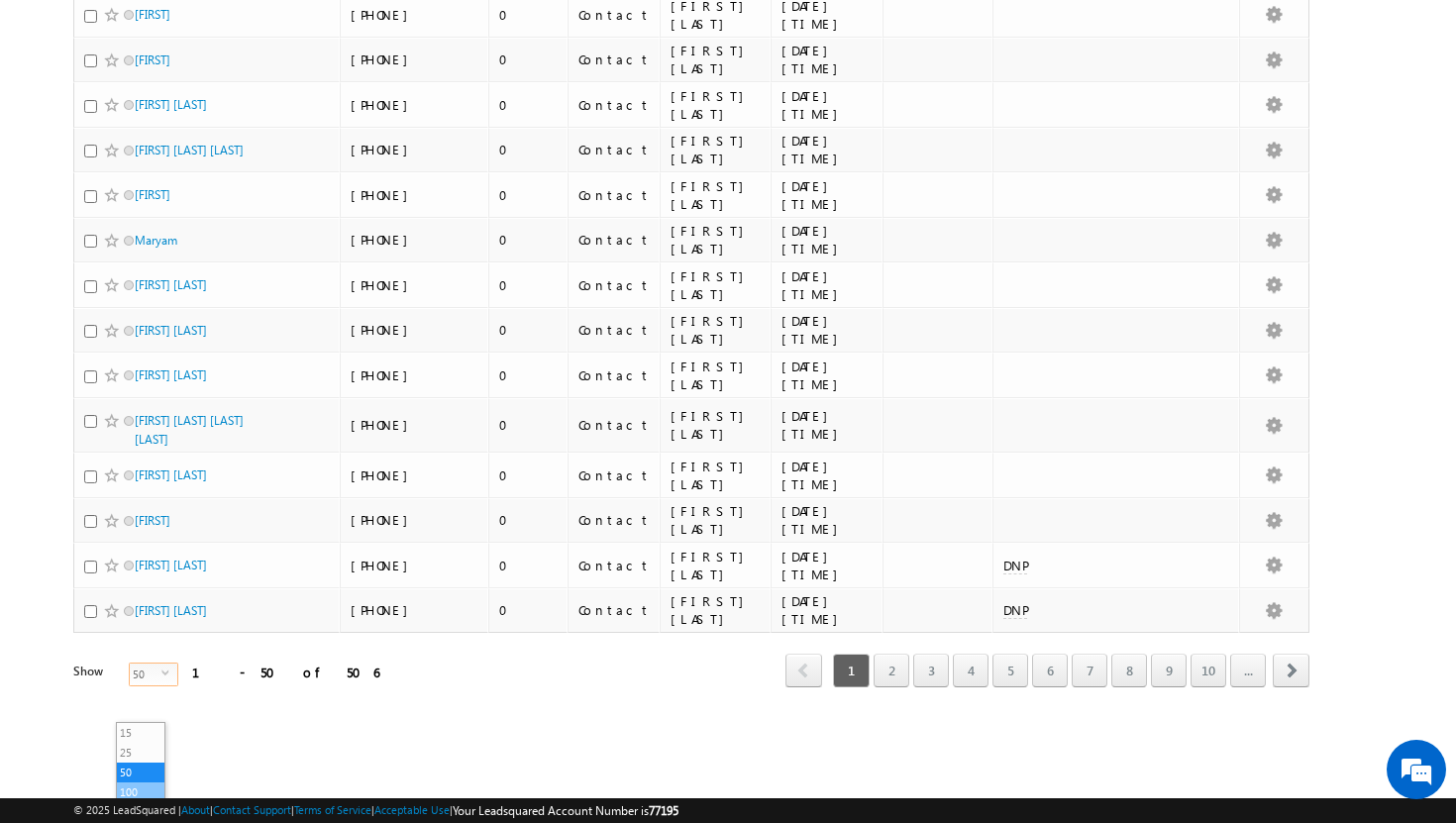 click on "100" at bounding box center (141, 792) 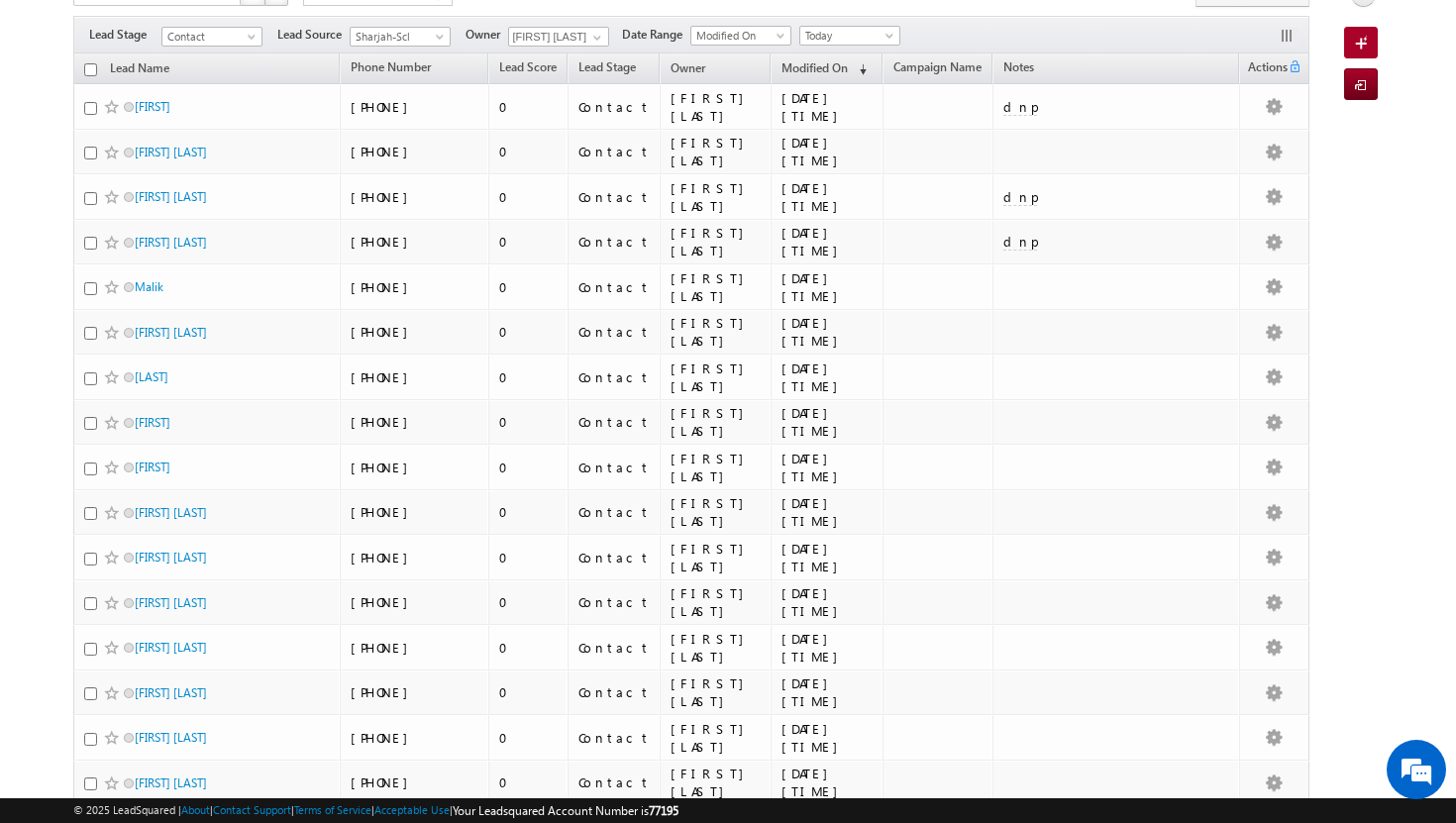 scroll, scrollTop: 0, scrollLeft: 0, axis: both 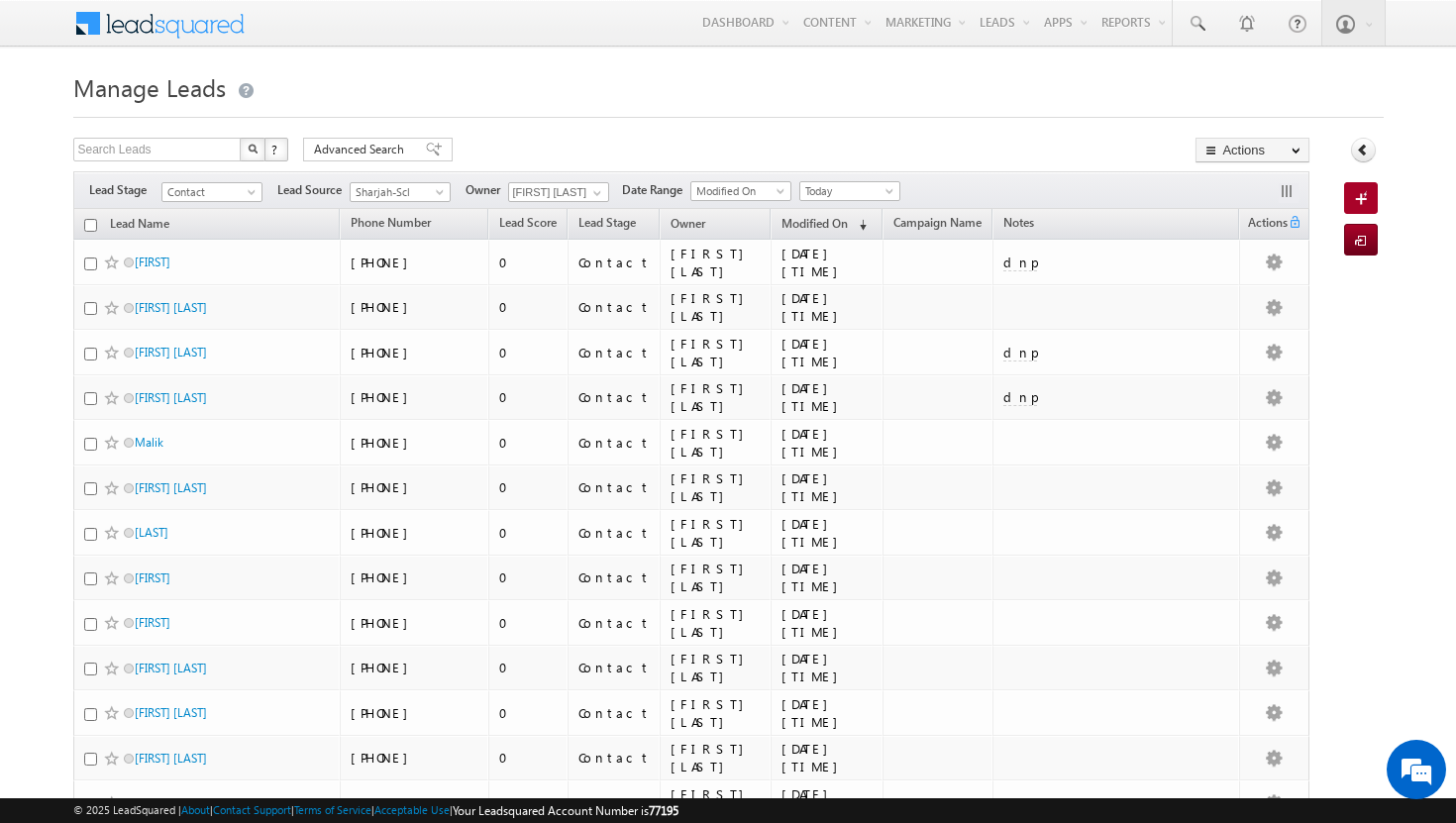 click at bounding box center (90, 225) 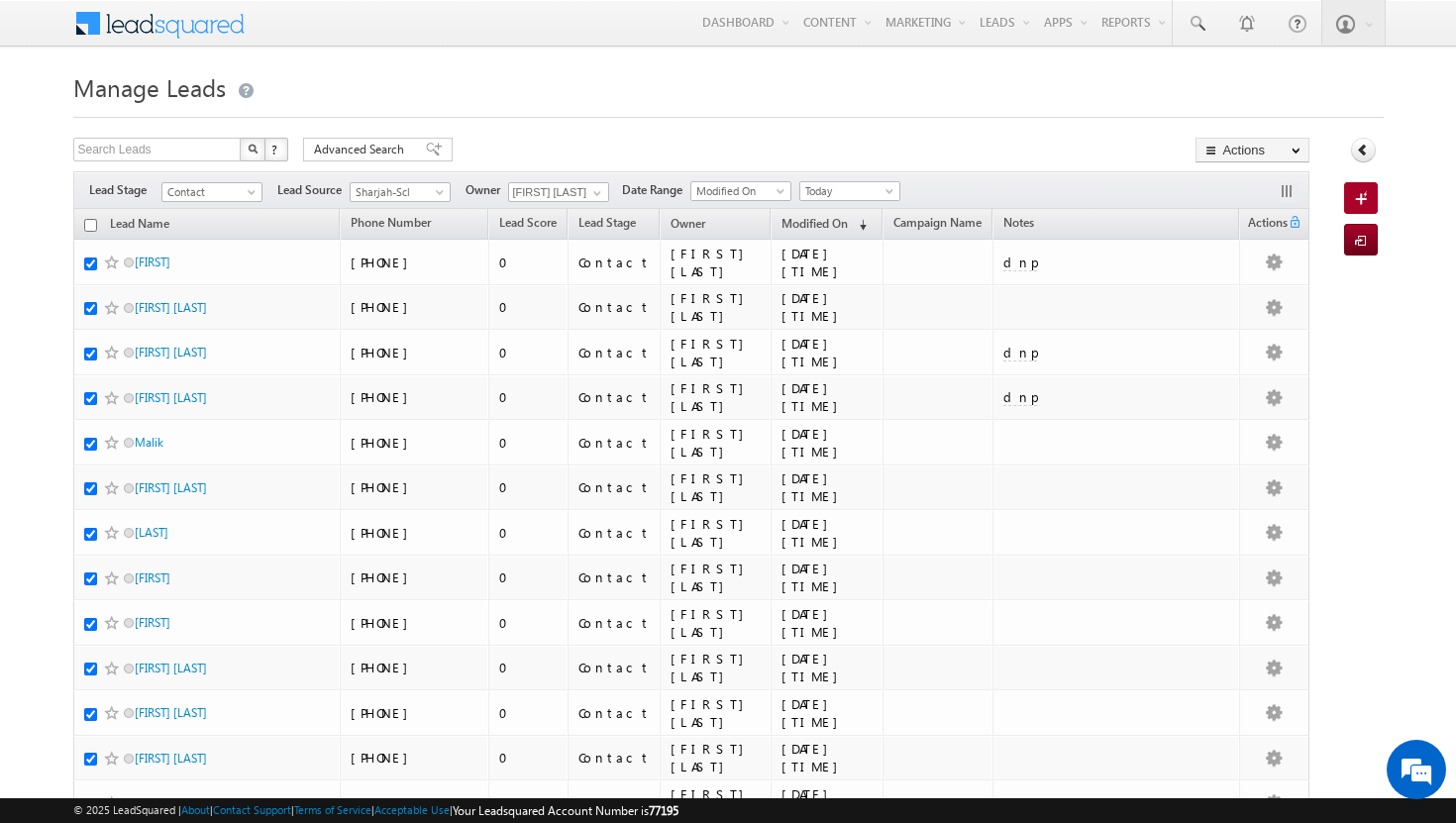 checkbox on "true" 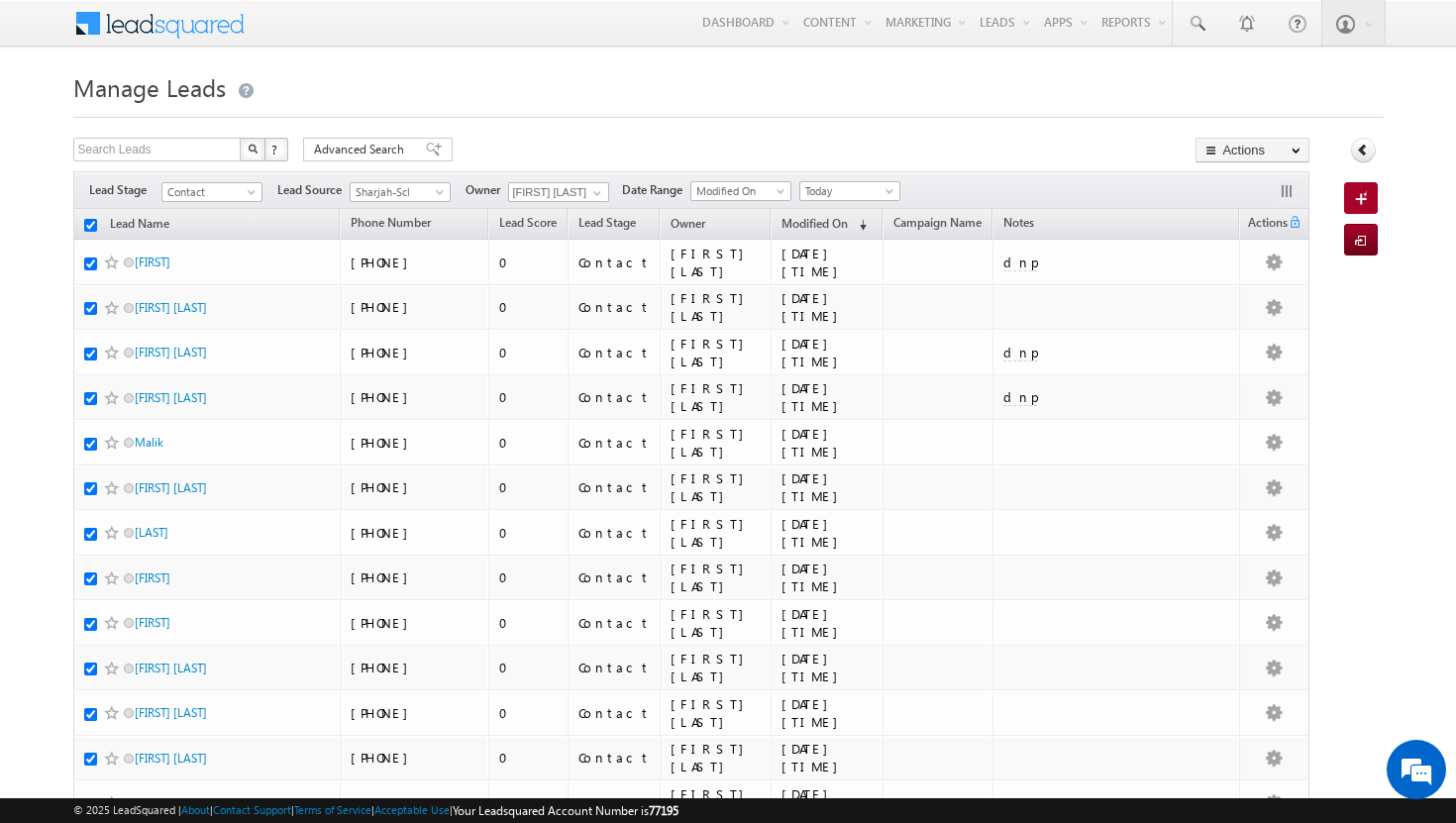 checkbox on "true" 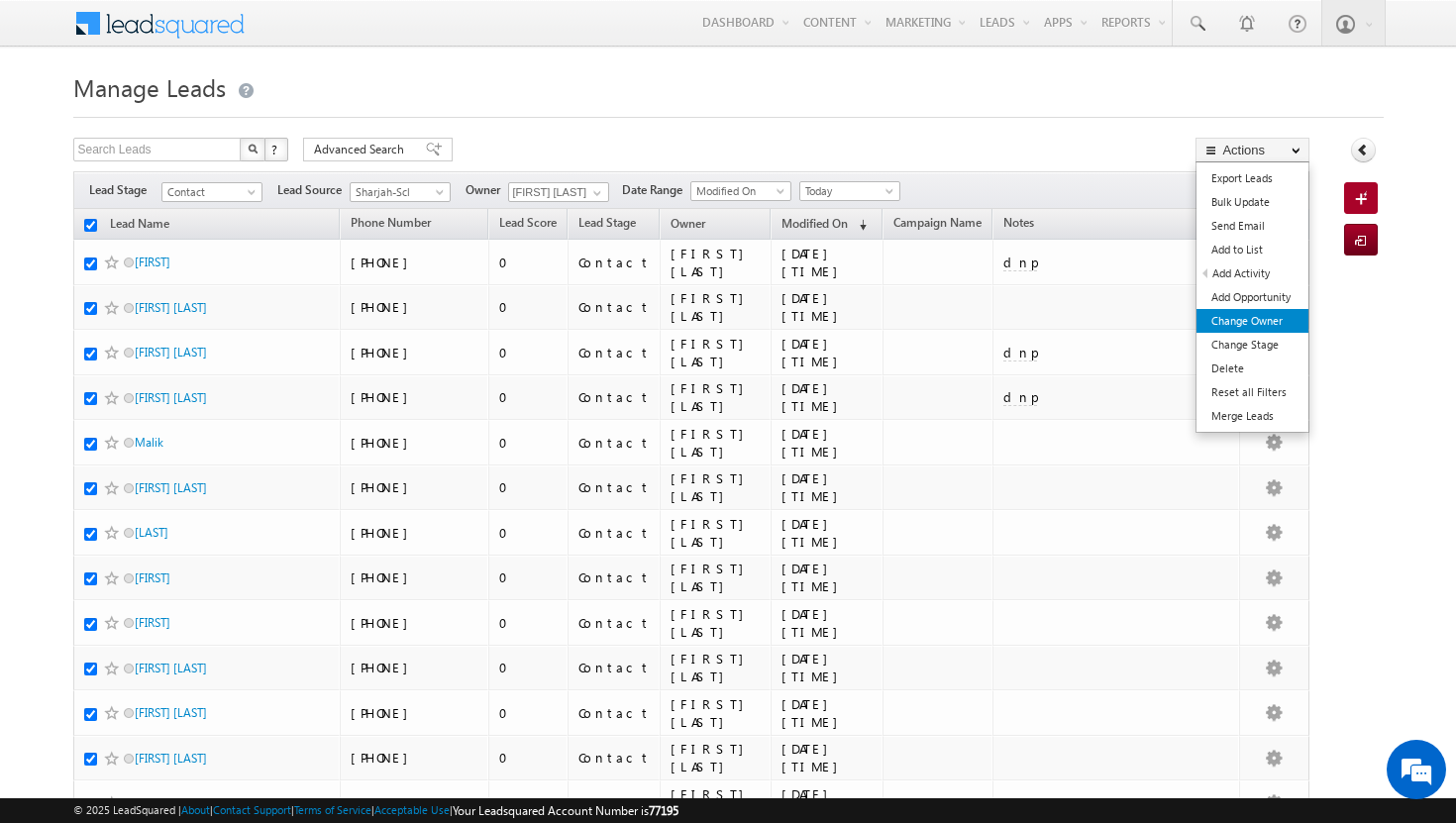 click on "Change Owner" at bounding box center [1252, 321] 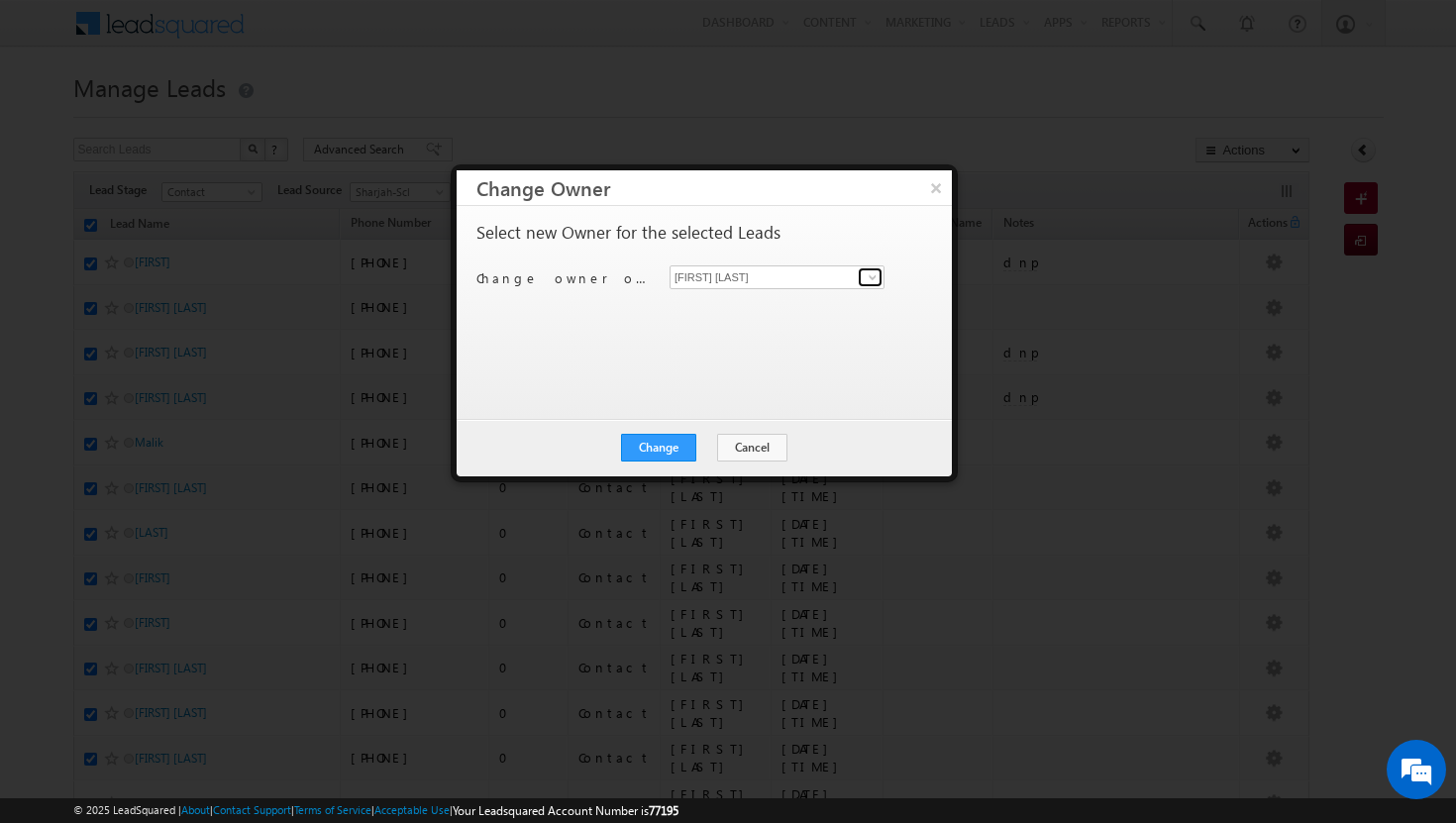click at bounding box center (873, 277) 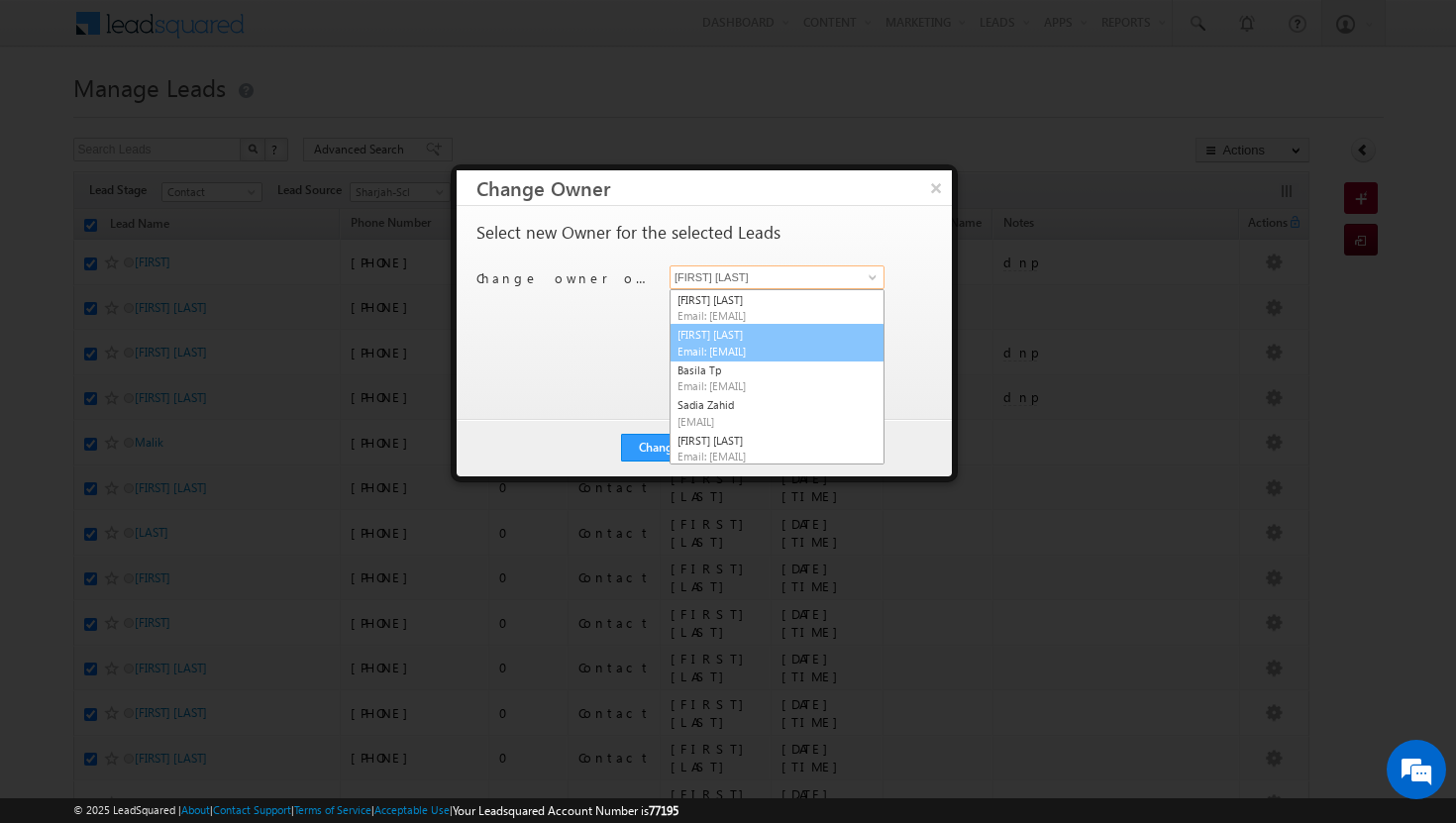 click on "[EMAIL]" at bounding box center (767, 351) 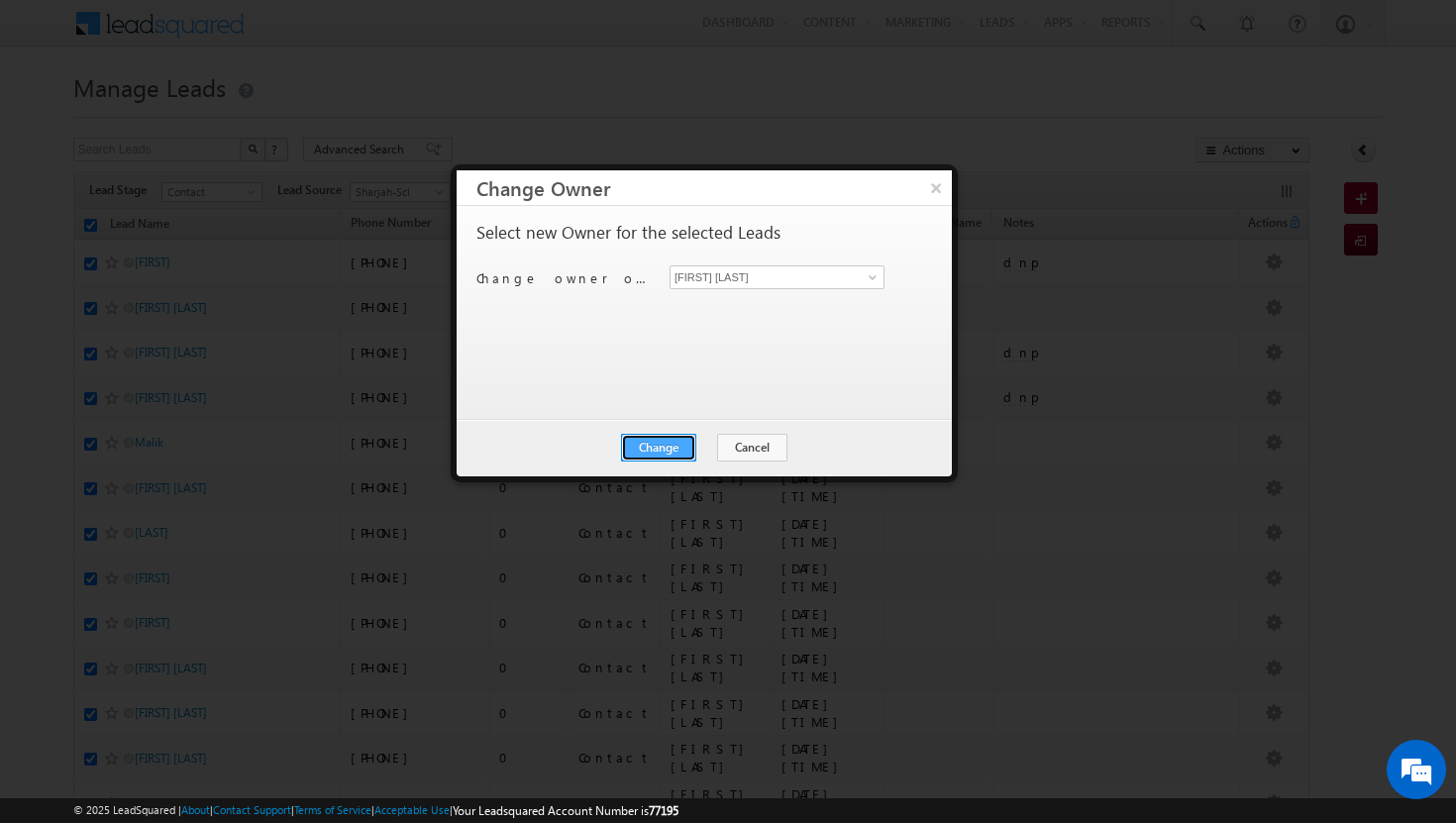 click on "Change" at bounding box center [659, 448] 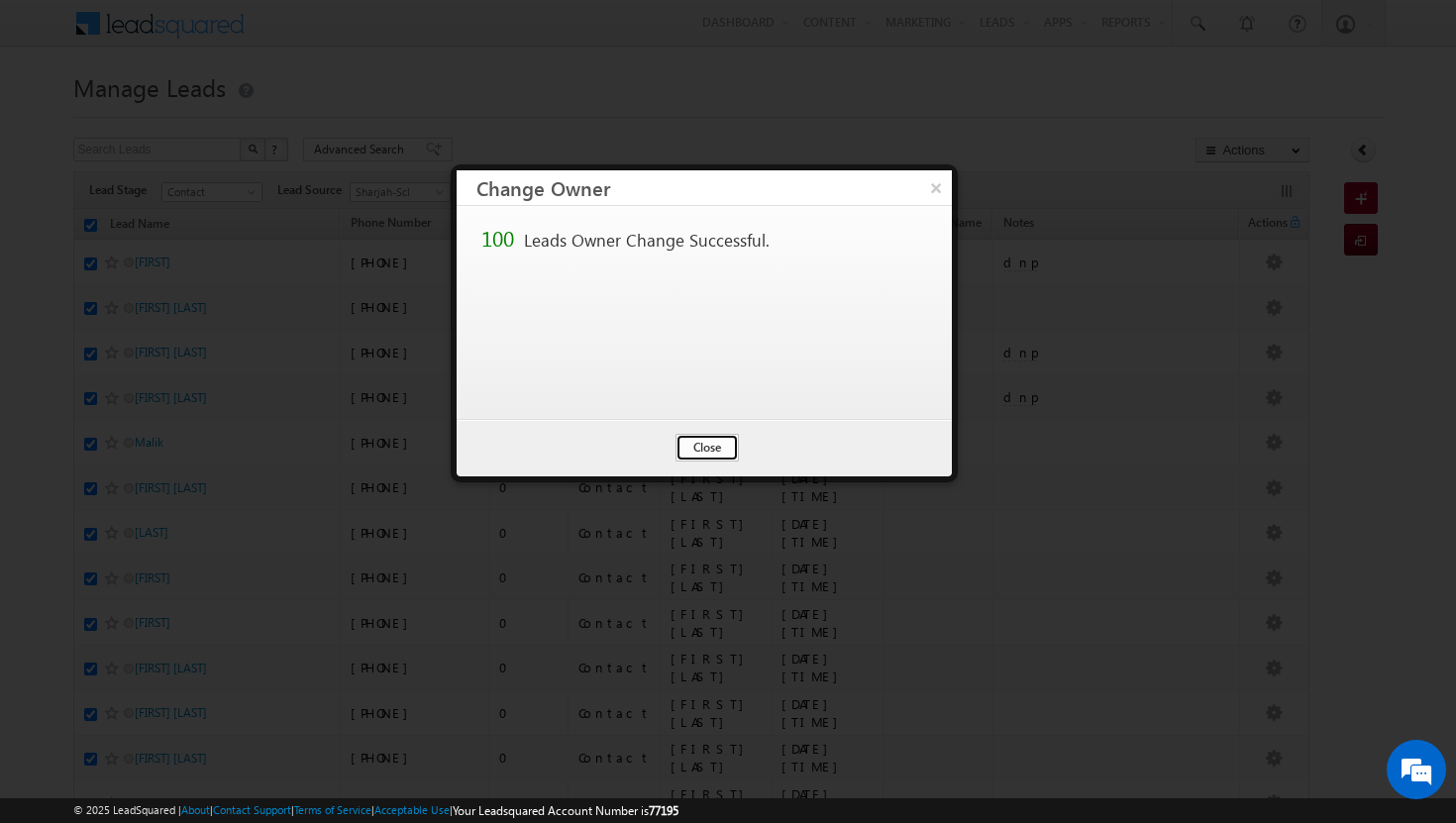 click on "Close" at bounding box center (707, 448) 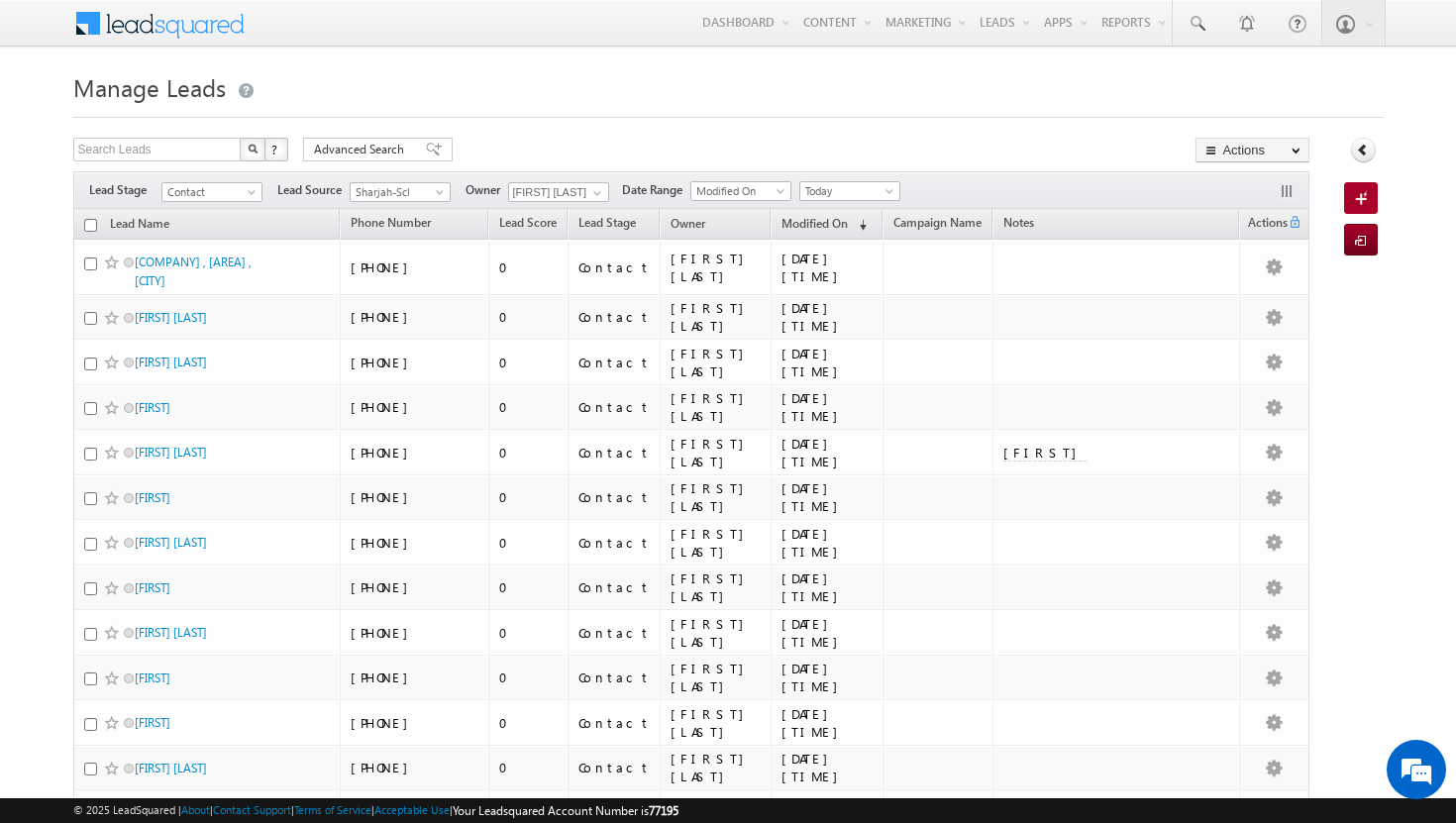 click at bounding box center (90, 225) 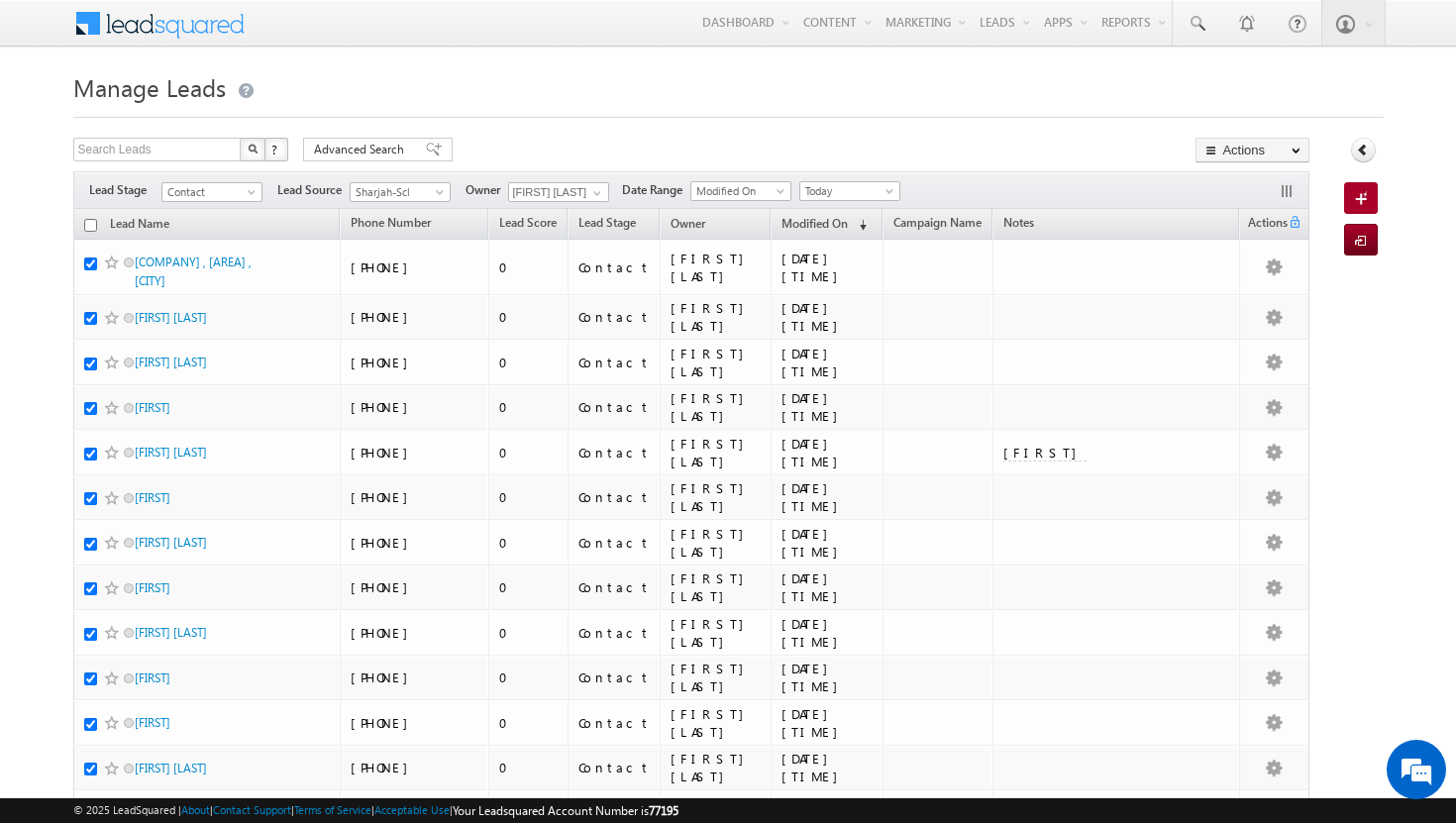 checkbox on "true" 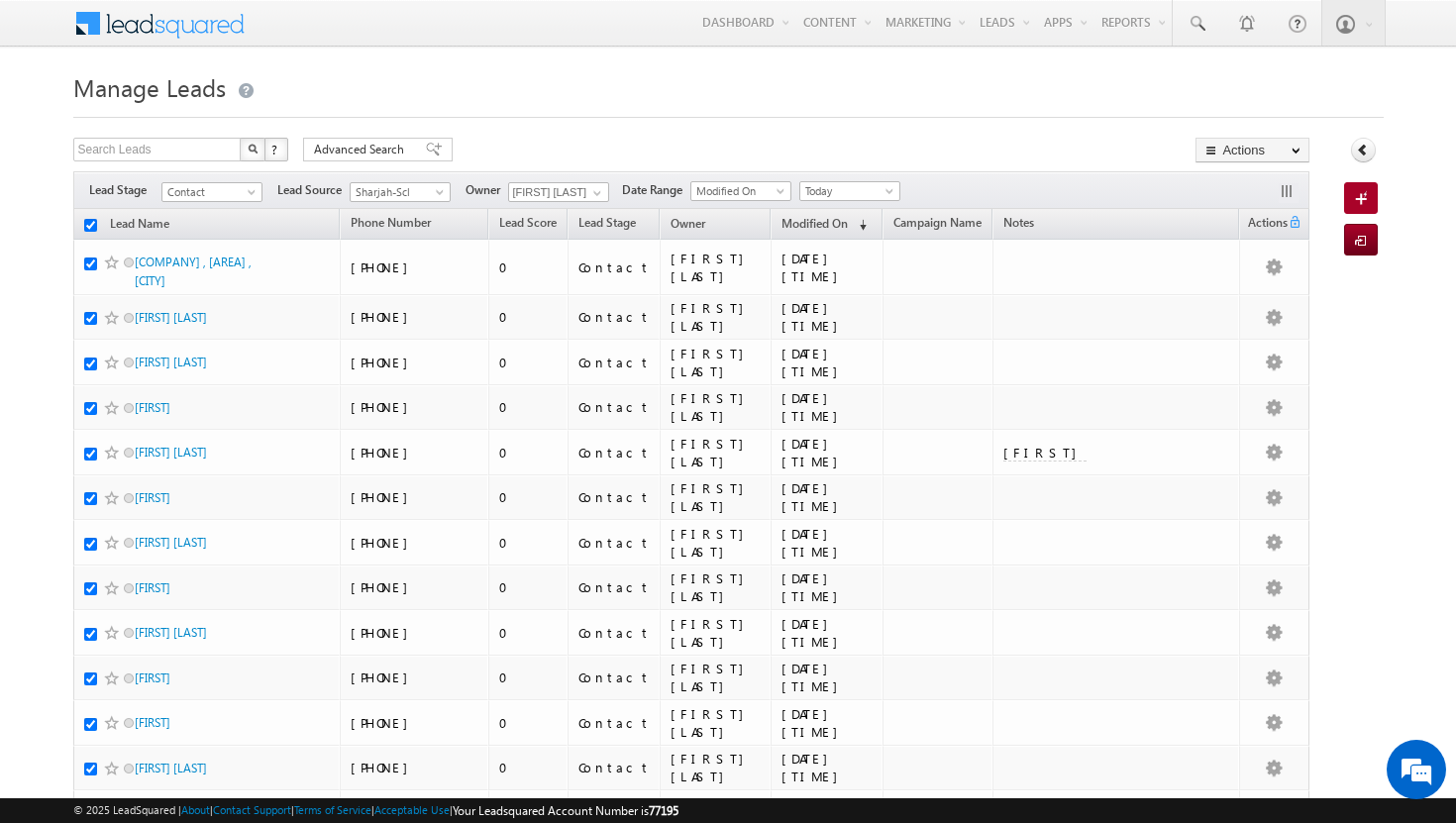 checkbox on "true" 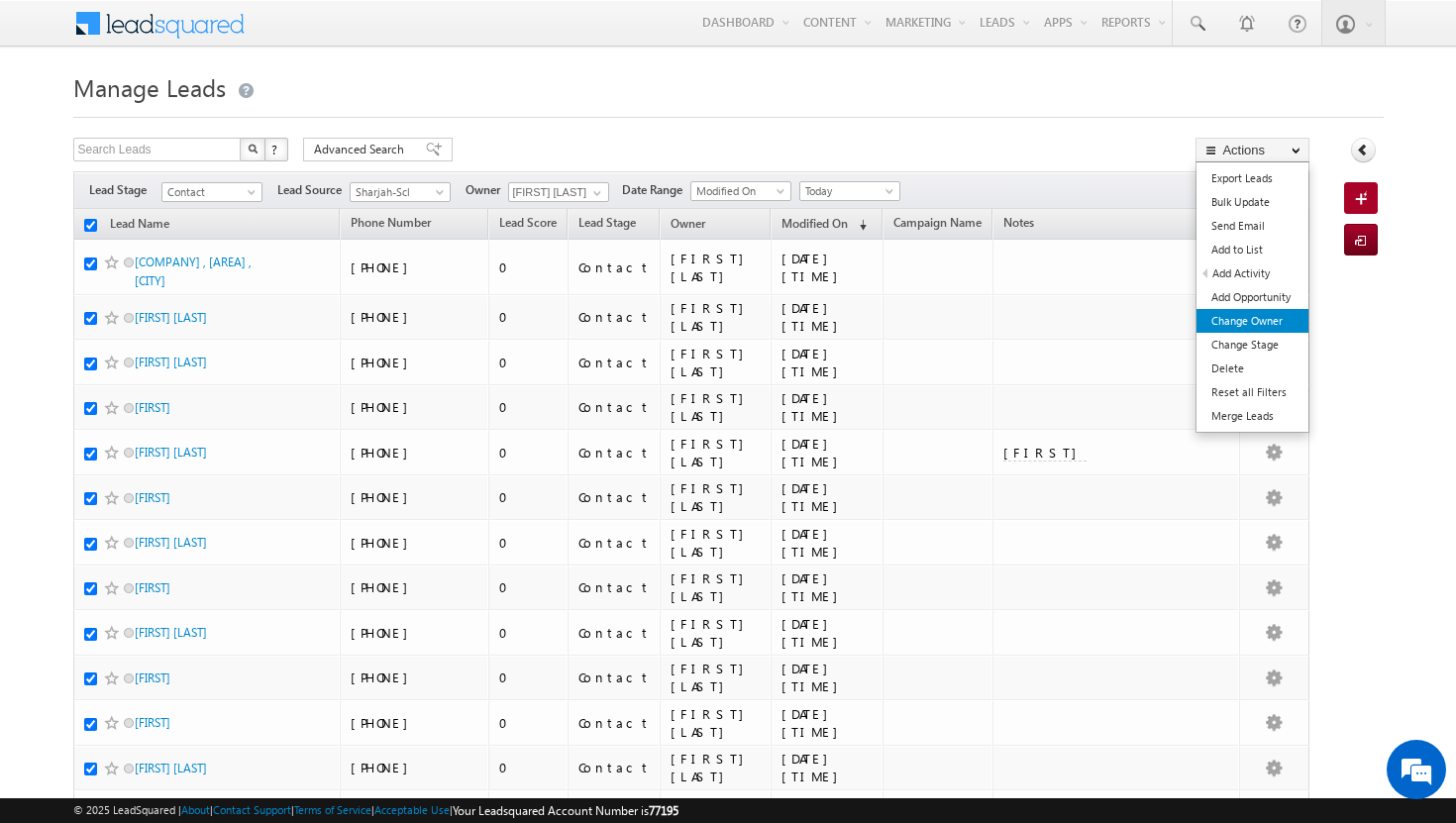 click on "Change Owner" at bounding box center (1252, 321) 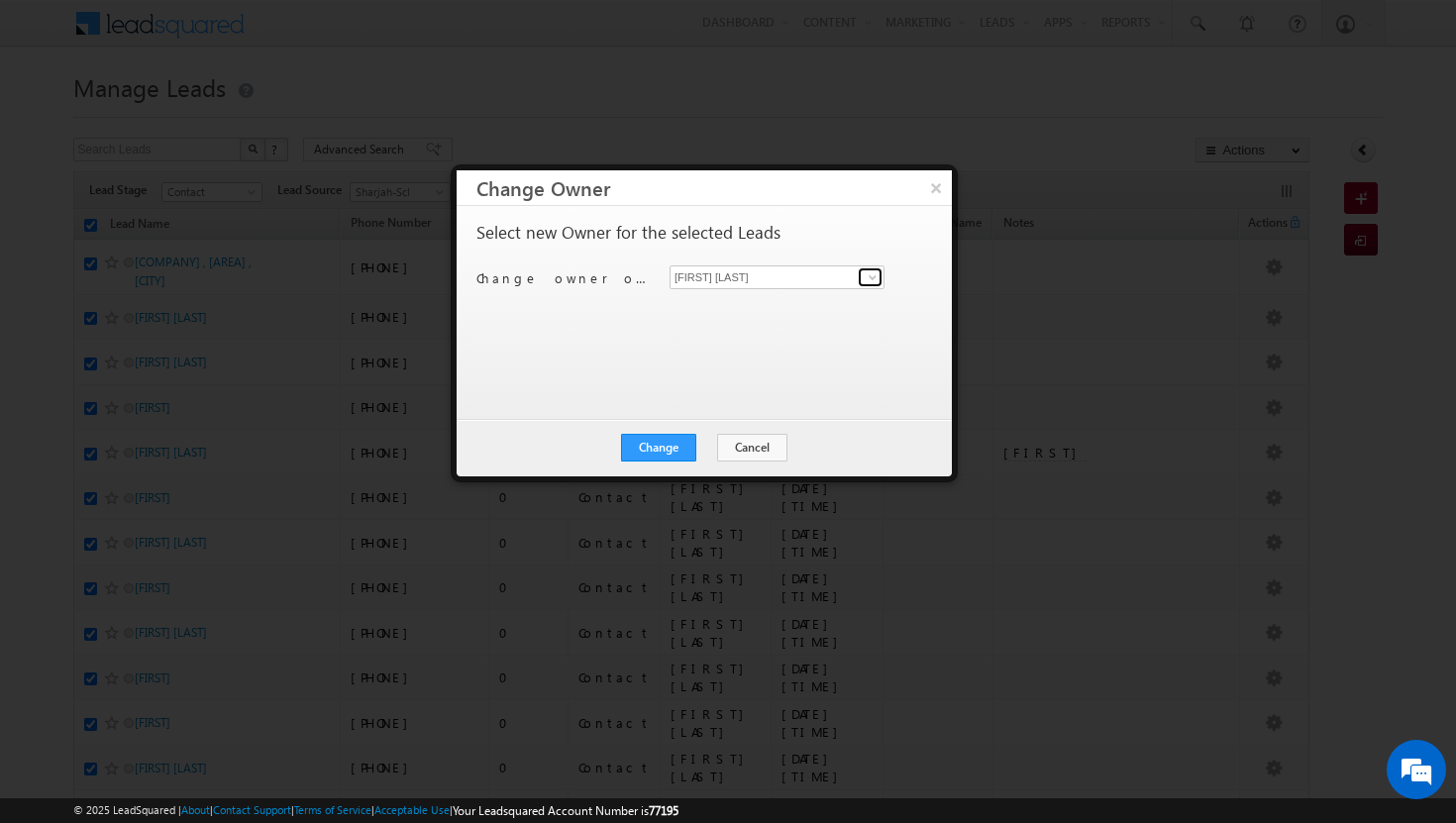 click at bounding box center [873, 277] 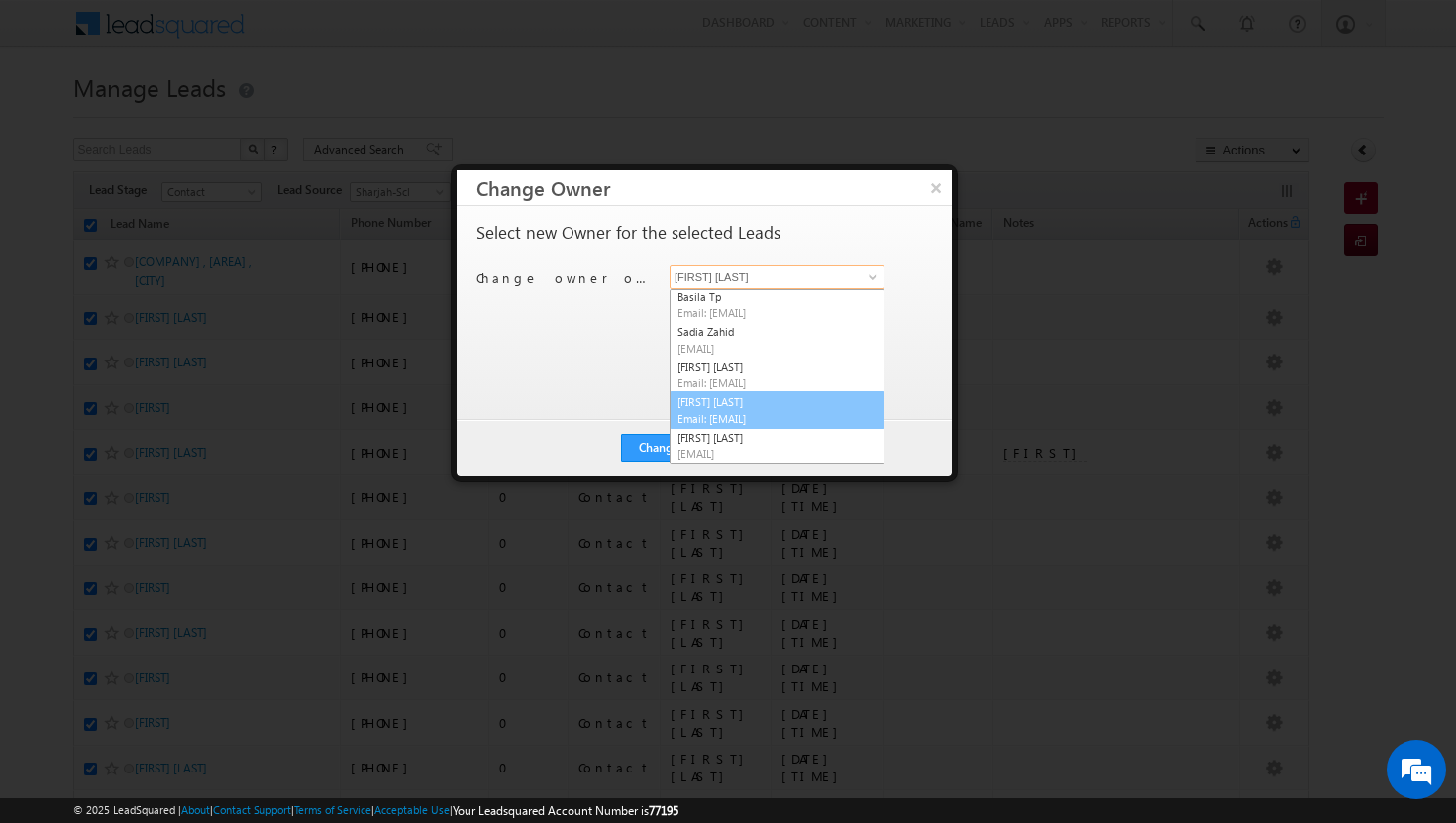 scroll, scrollTop: 72, scrollLeft: 0, axis: vertical 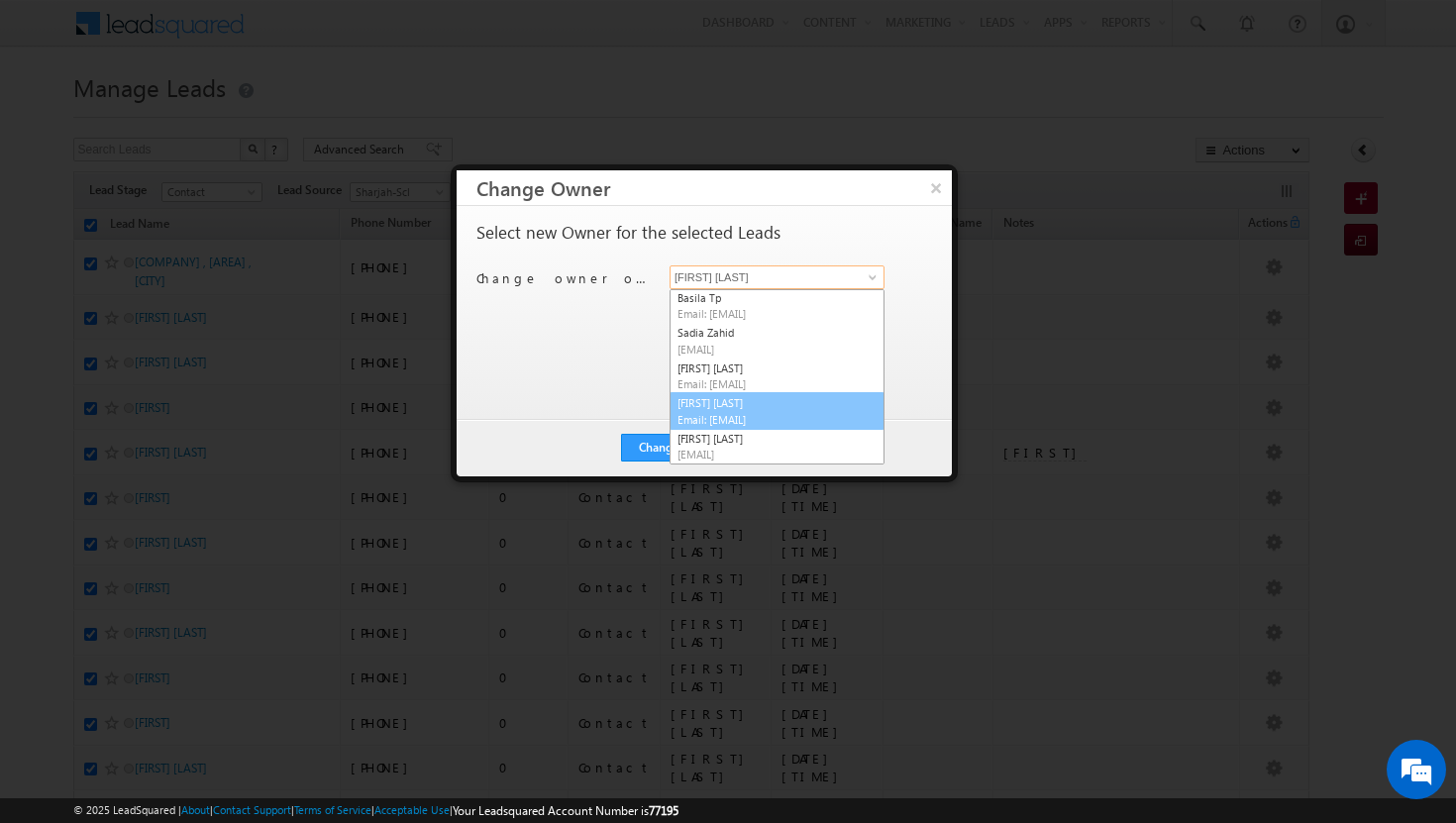 click on "[EMAIL]" at bounding box center [767, 419] 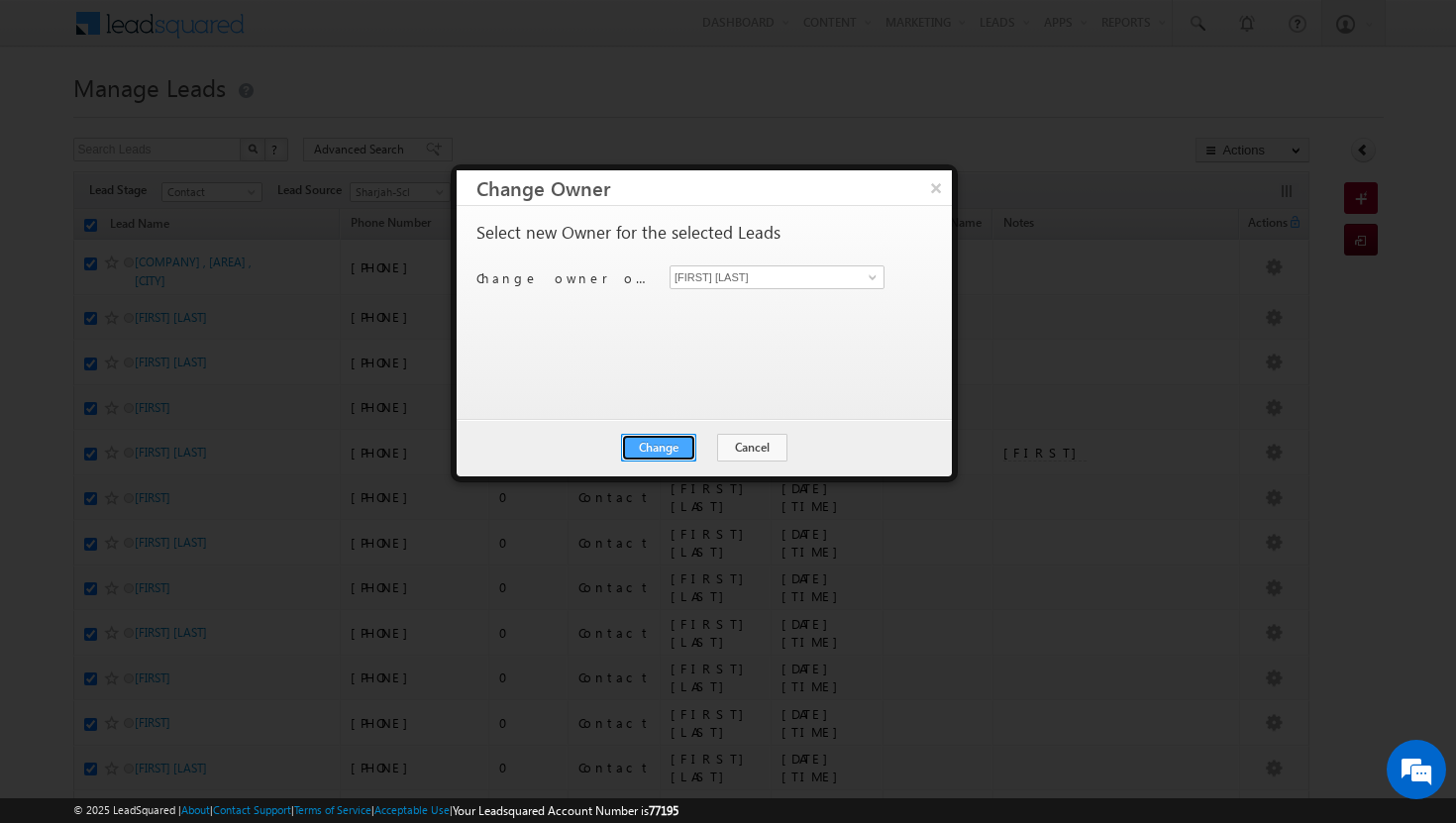 click on "Change" at bounding box center (659, 448) 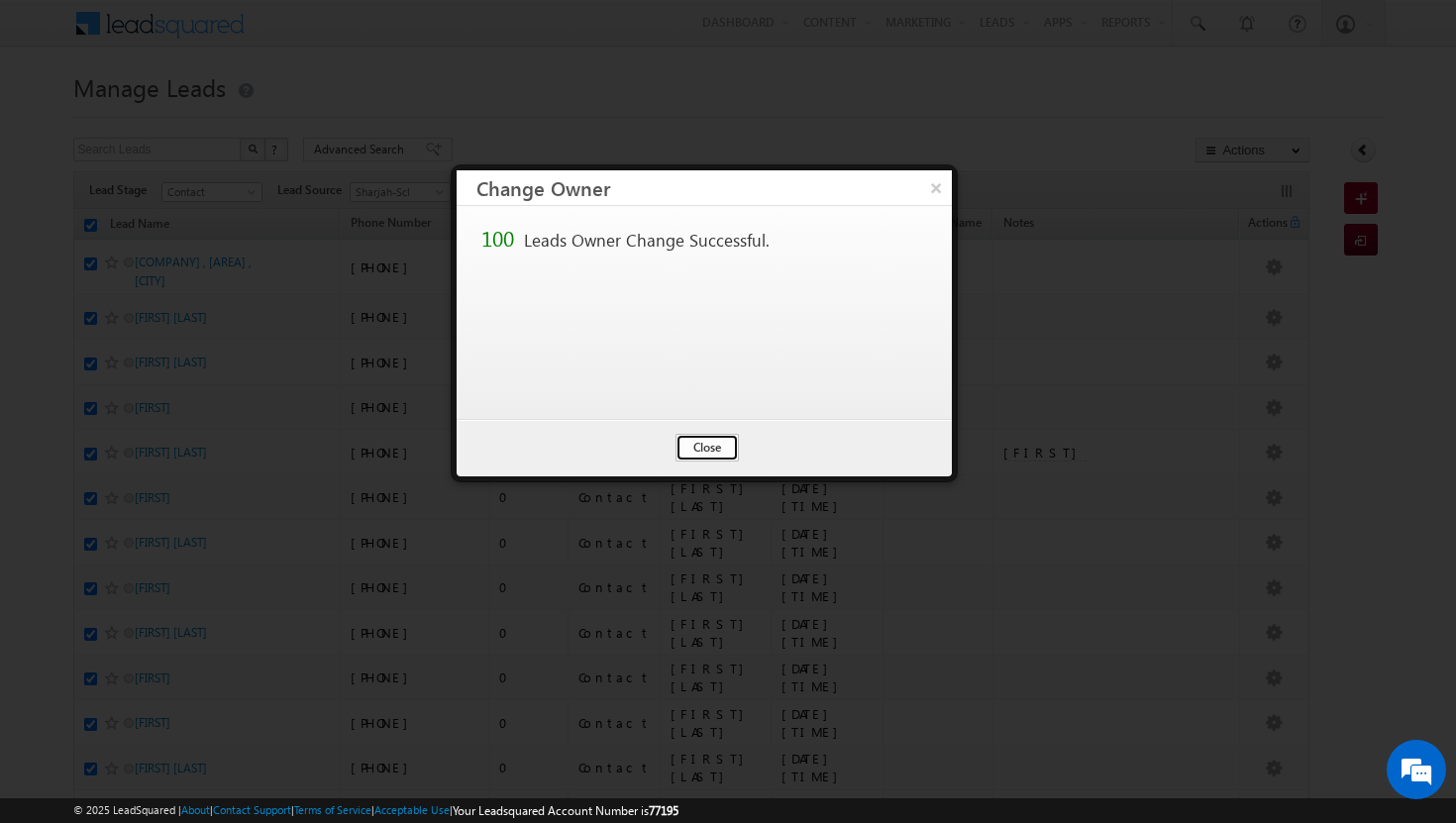 click on "Close" at bounding box center (707, 448) 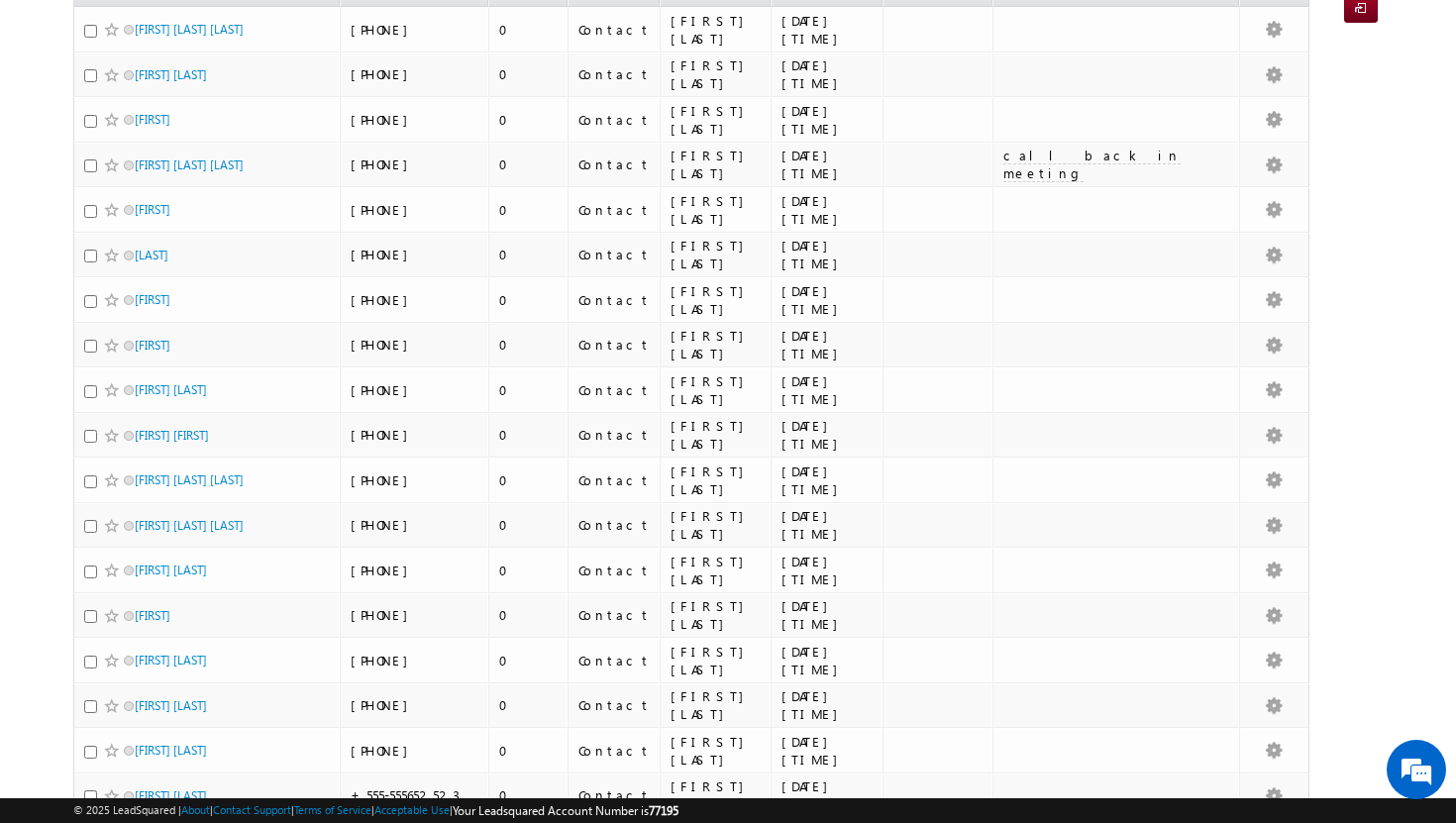 scroll, scrollTop: 0, scrollLeft: 0, axis: both 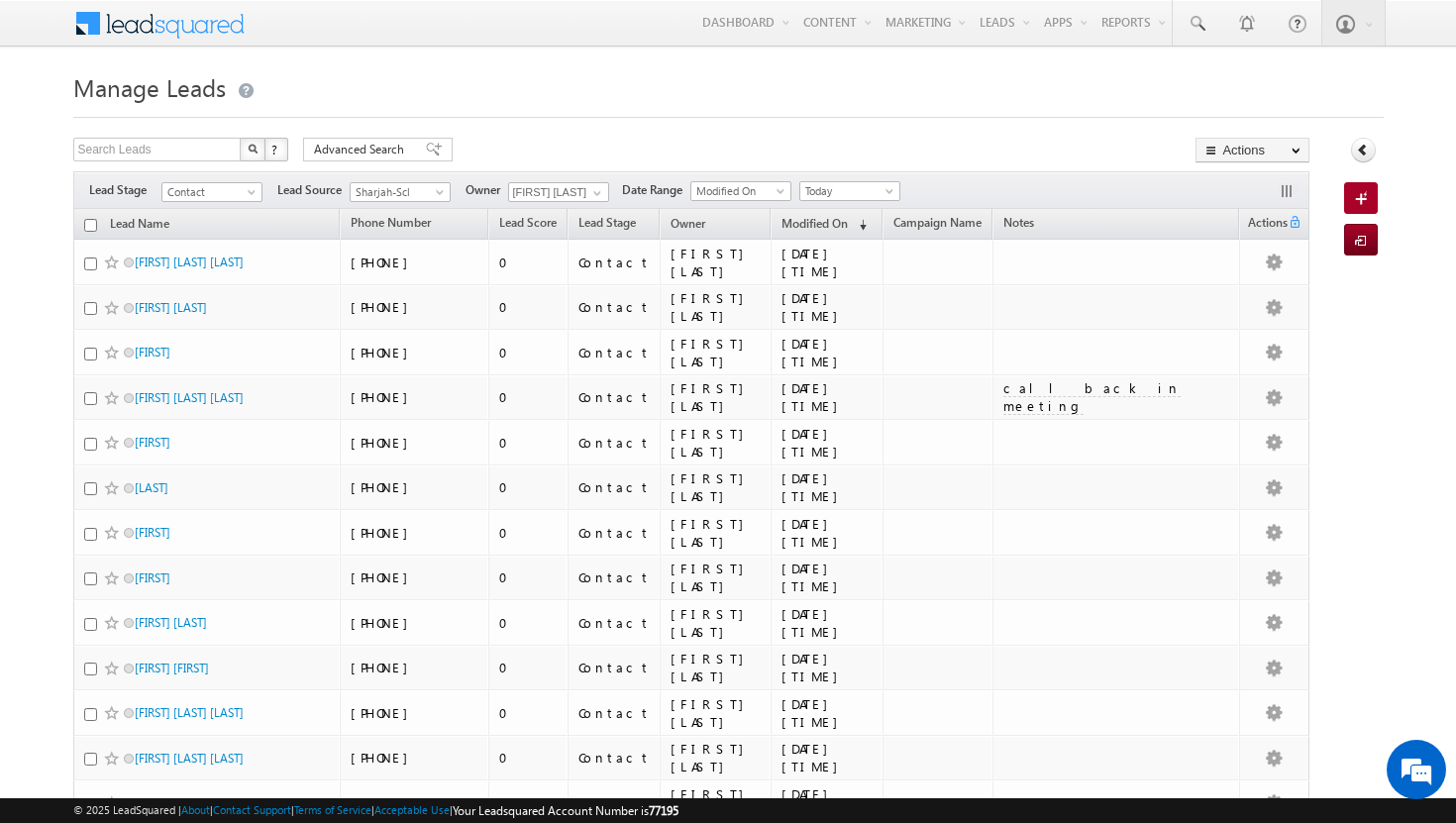 click at bounding box center (90, 225) 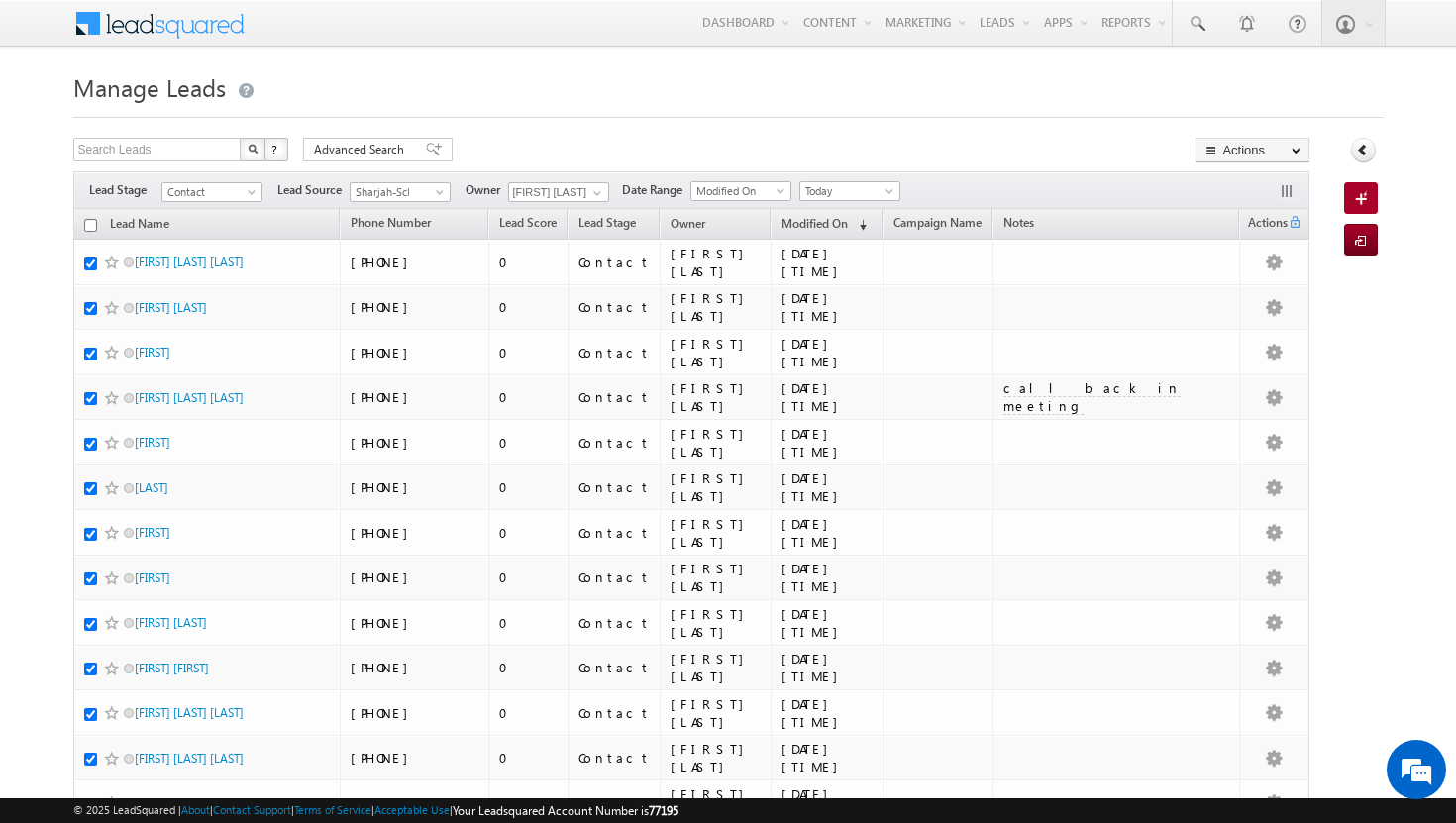 checkbox on "true" 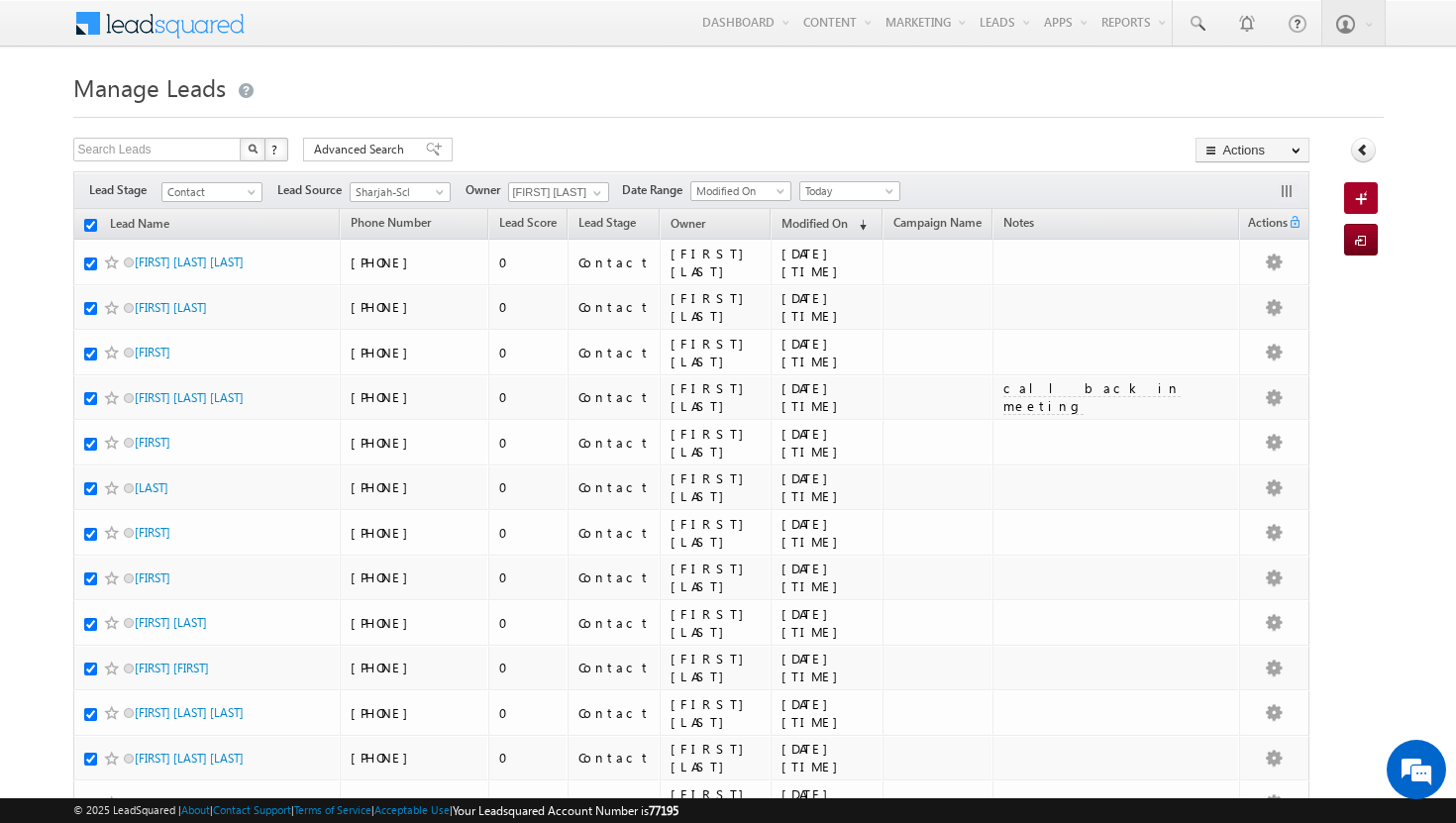 checkbox on "true" 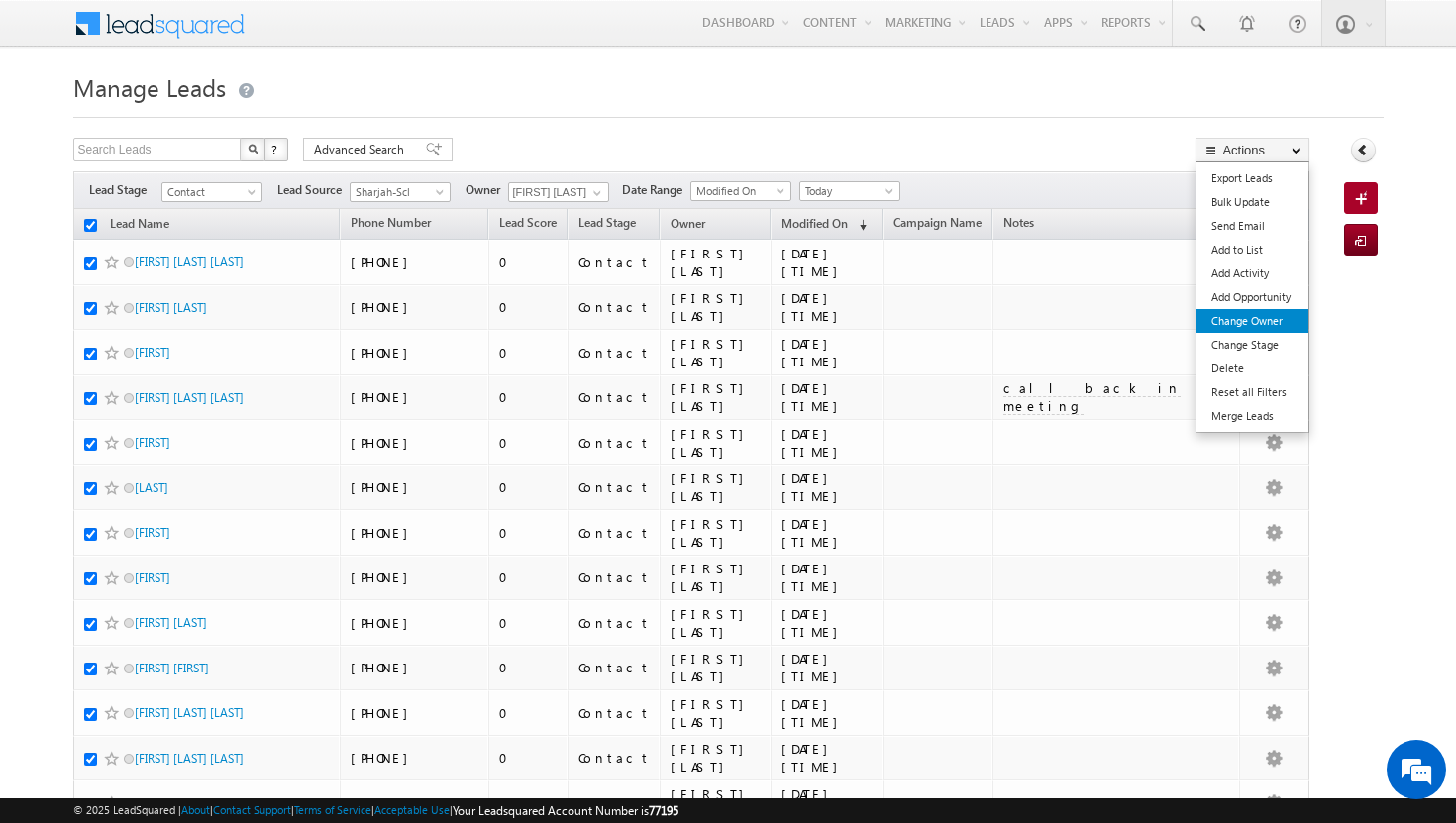 click on "Change Owner" at bounding box center (1252, 321) 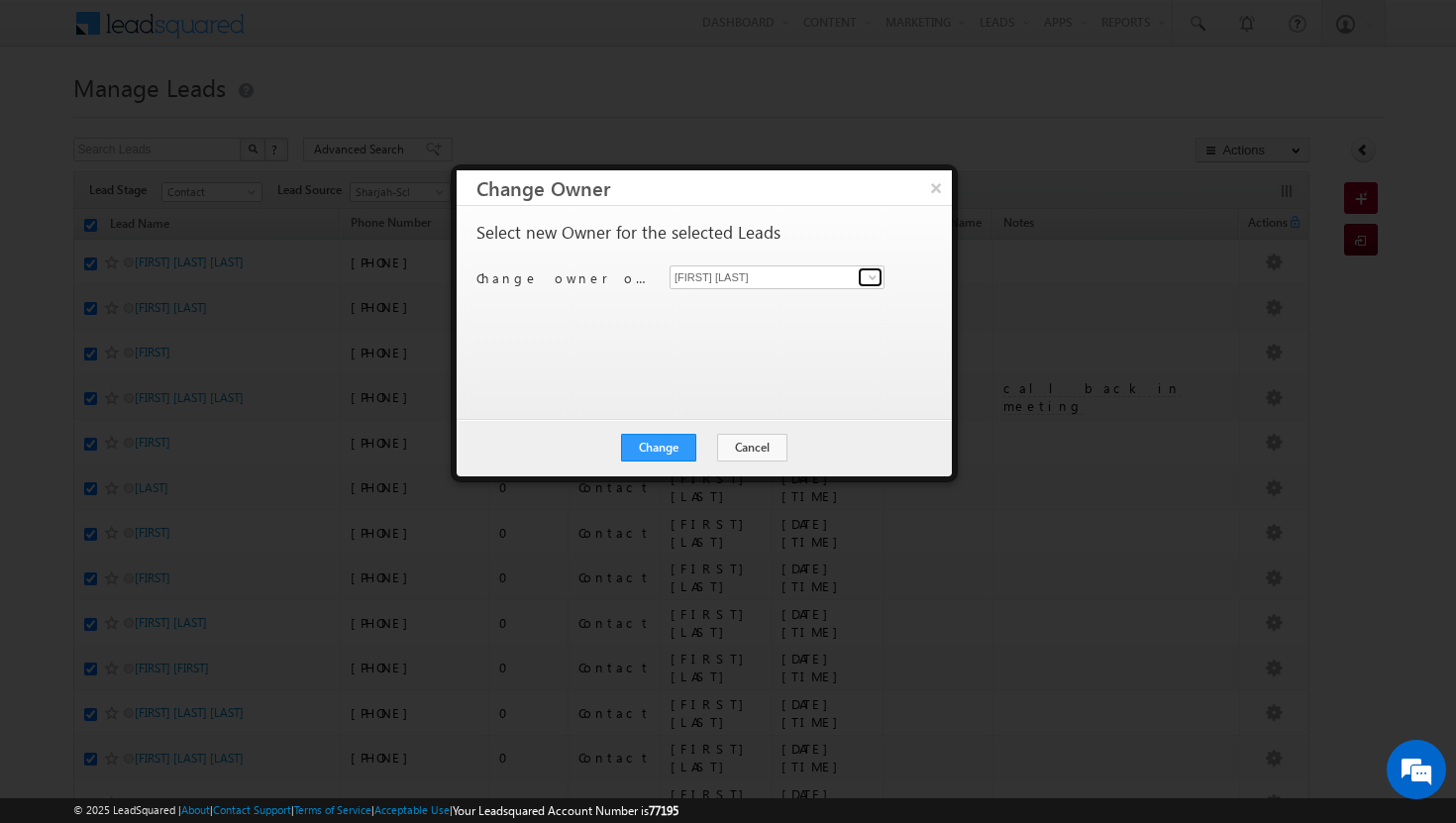 click at bounding box center [870, 277] 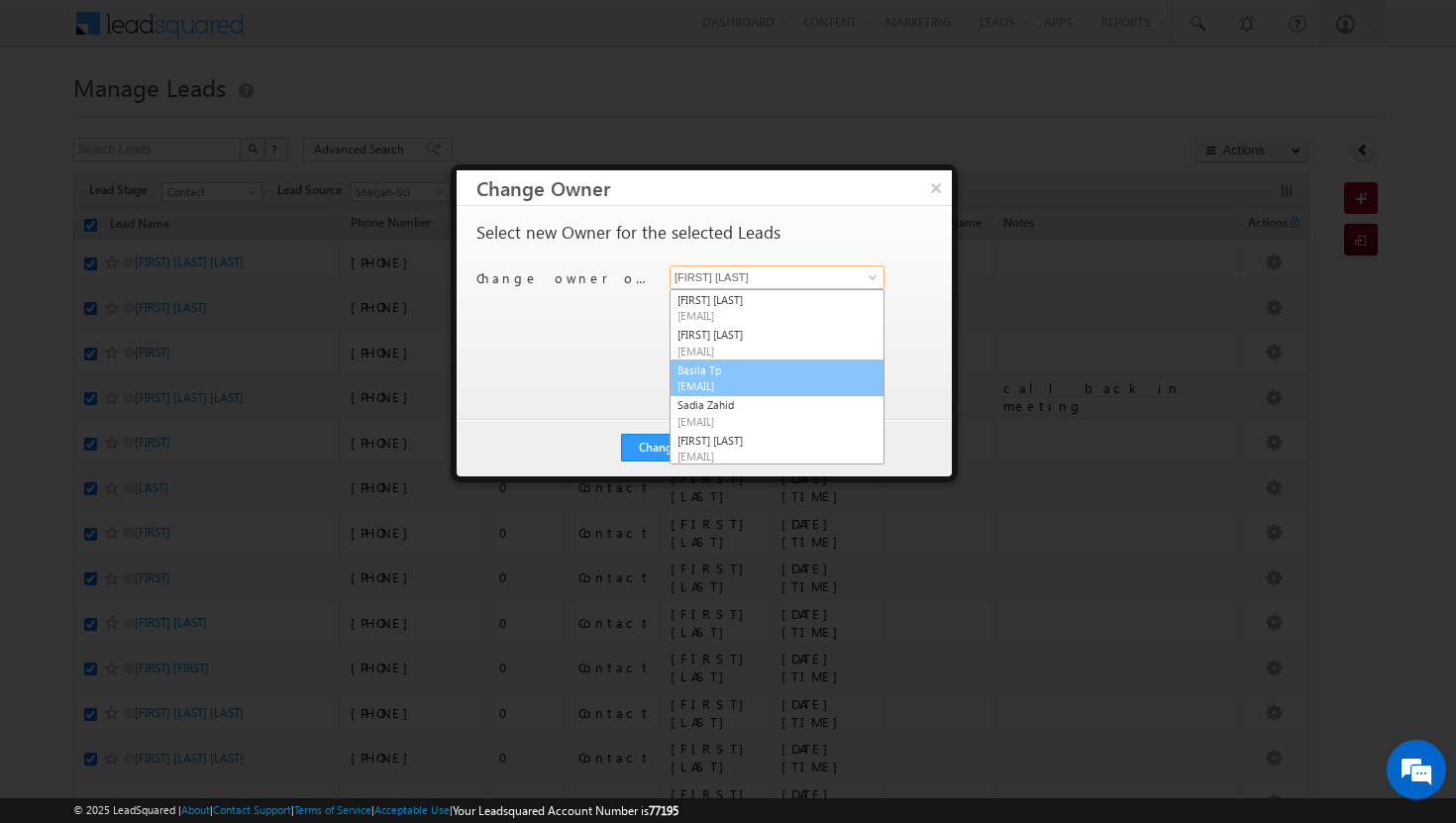 click on "[EMAIL]" at bounding box center (767, 385) 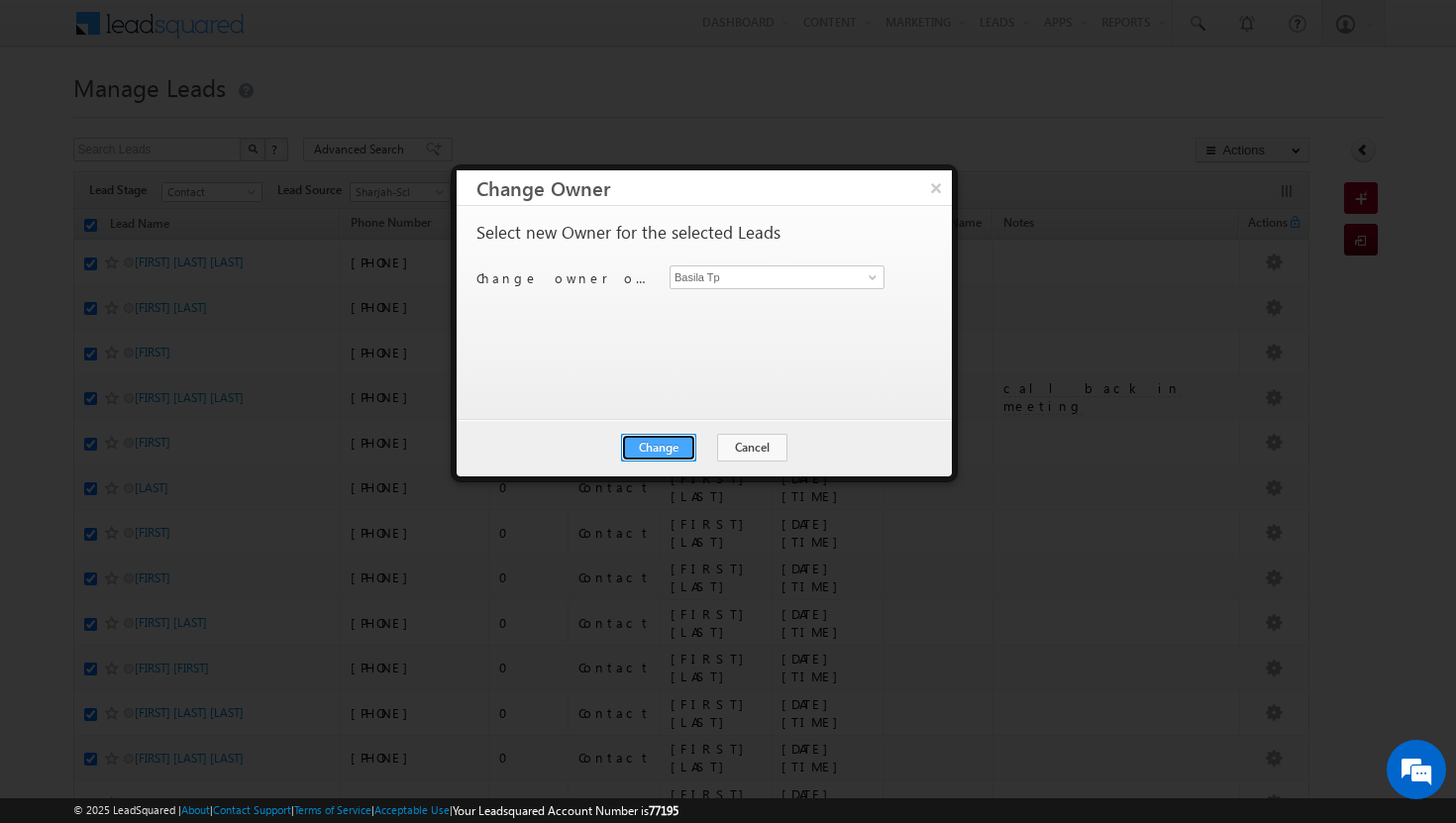 click on "Change" at bounding box center [659, 448] 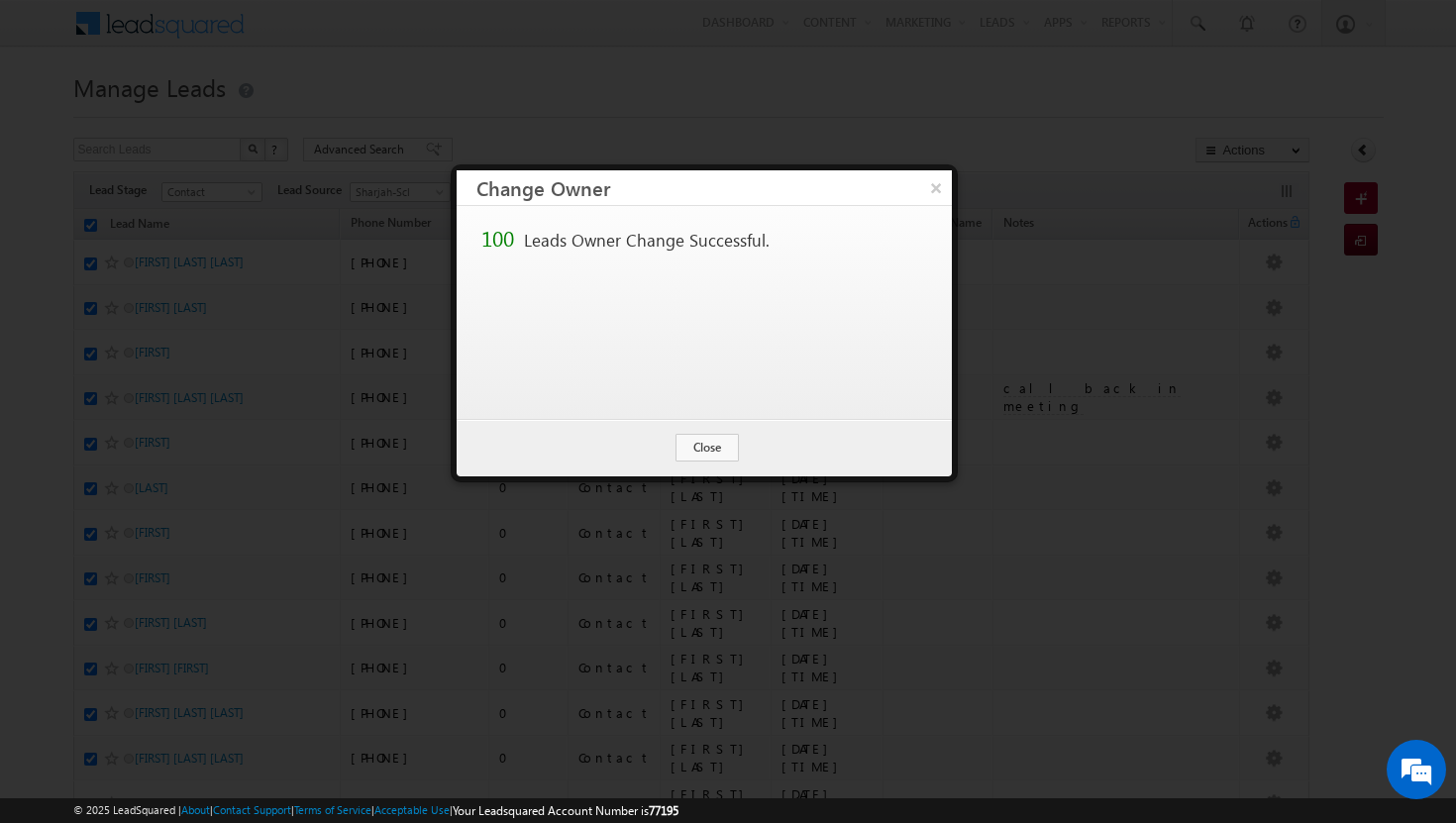 scroll, scrollTop: 0, scrollLeft: 0, axis: both 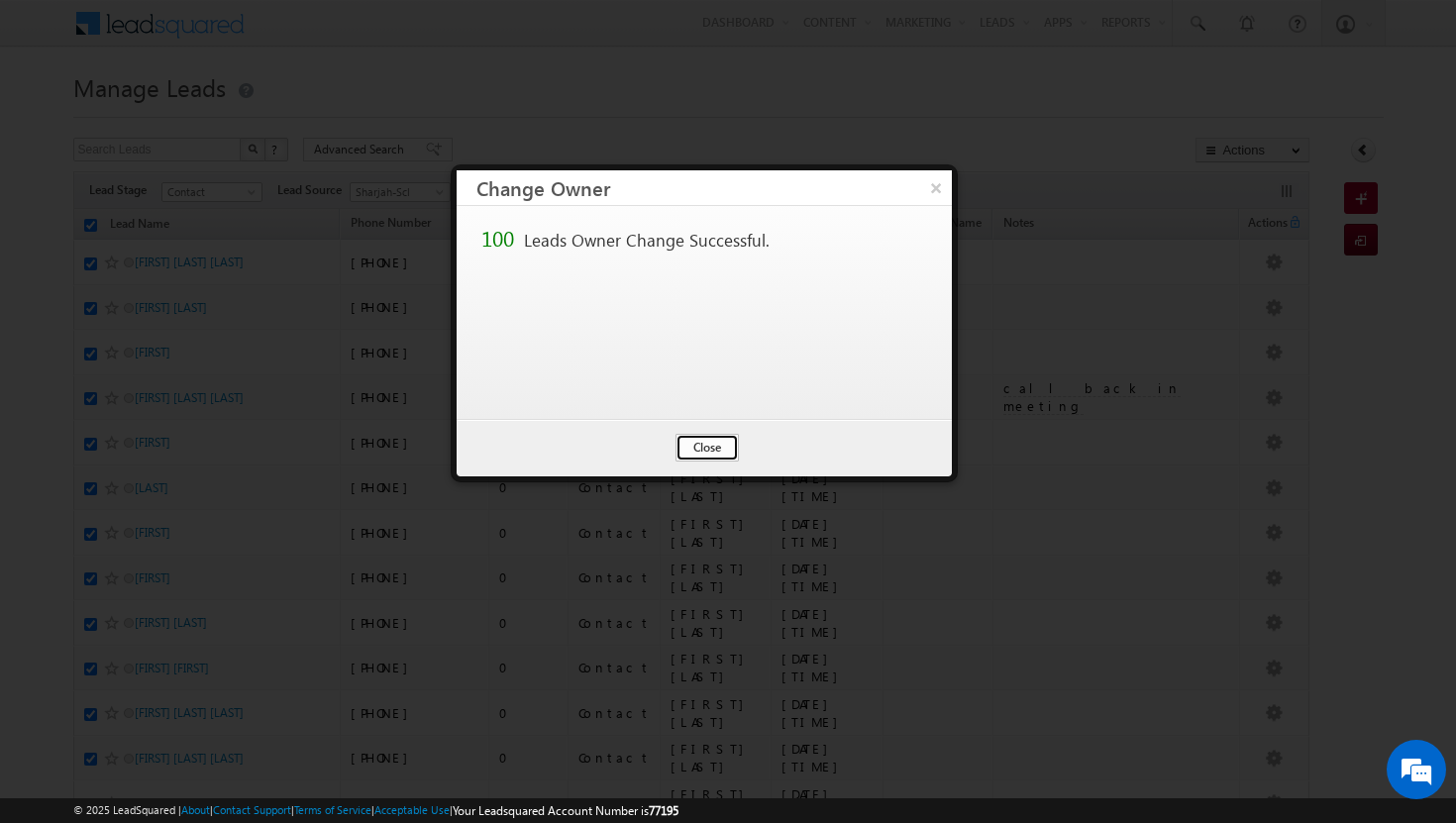 click on "Close" at bounding box center [707, 448] 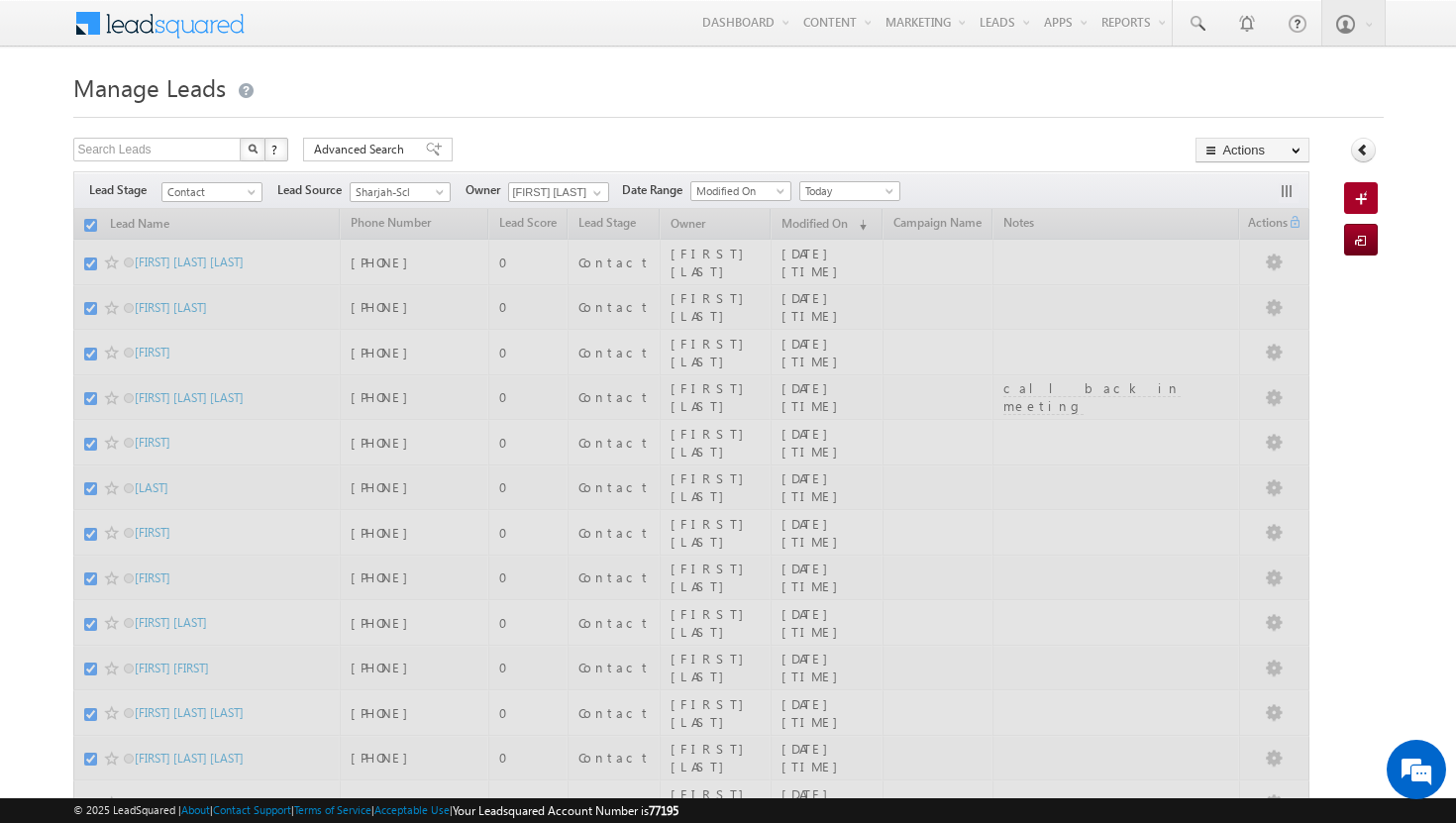 checkbox on "false" 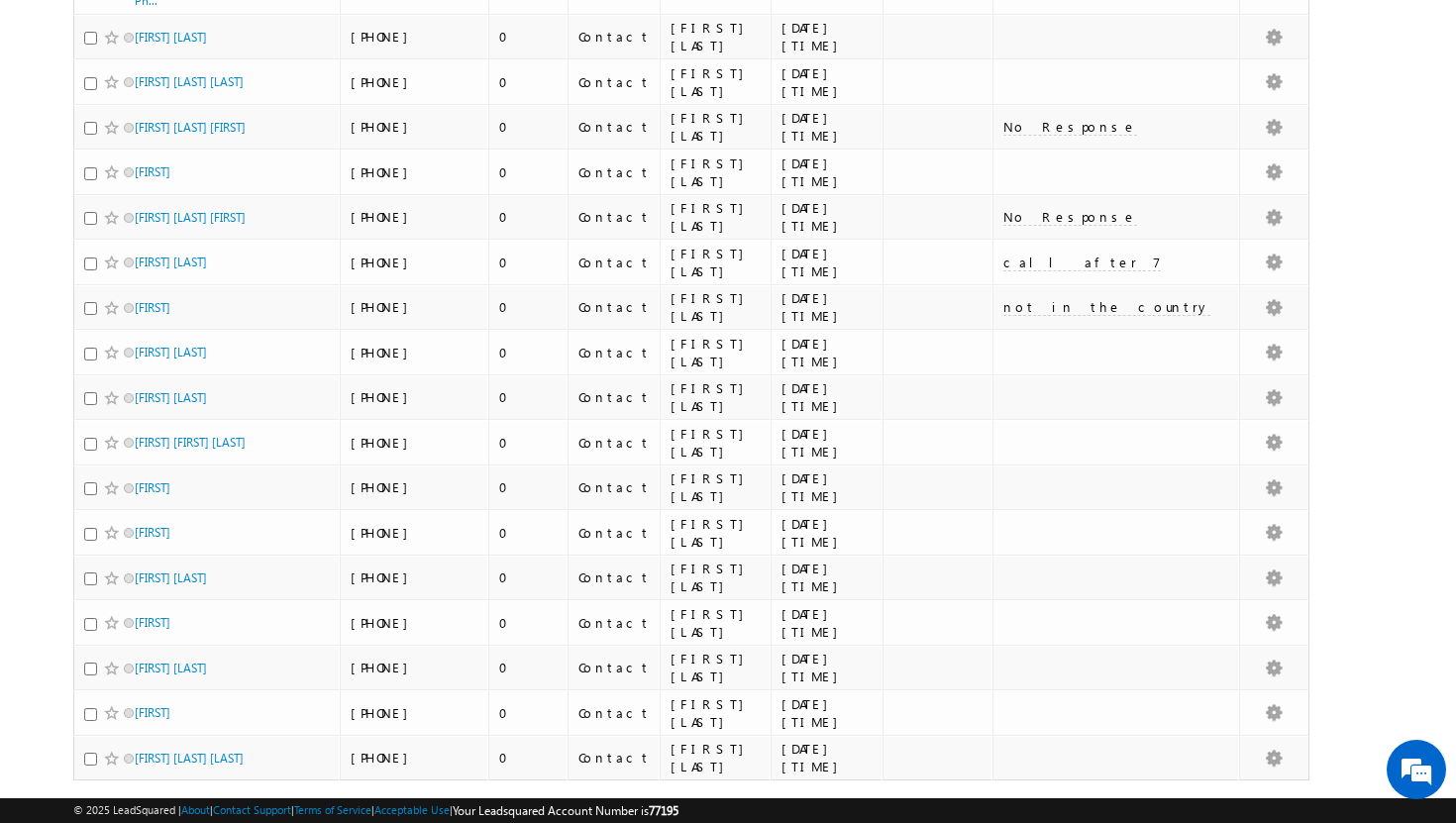 scroll, scrollTop: 4187, scrollLeft: 0, axis: vertical 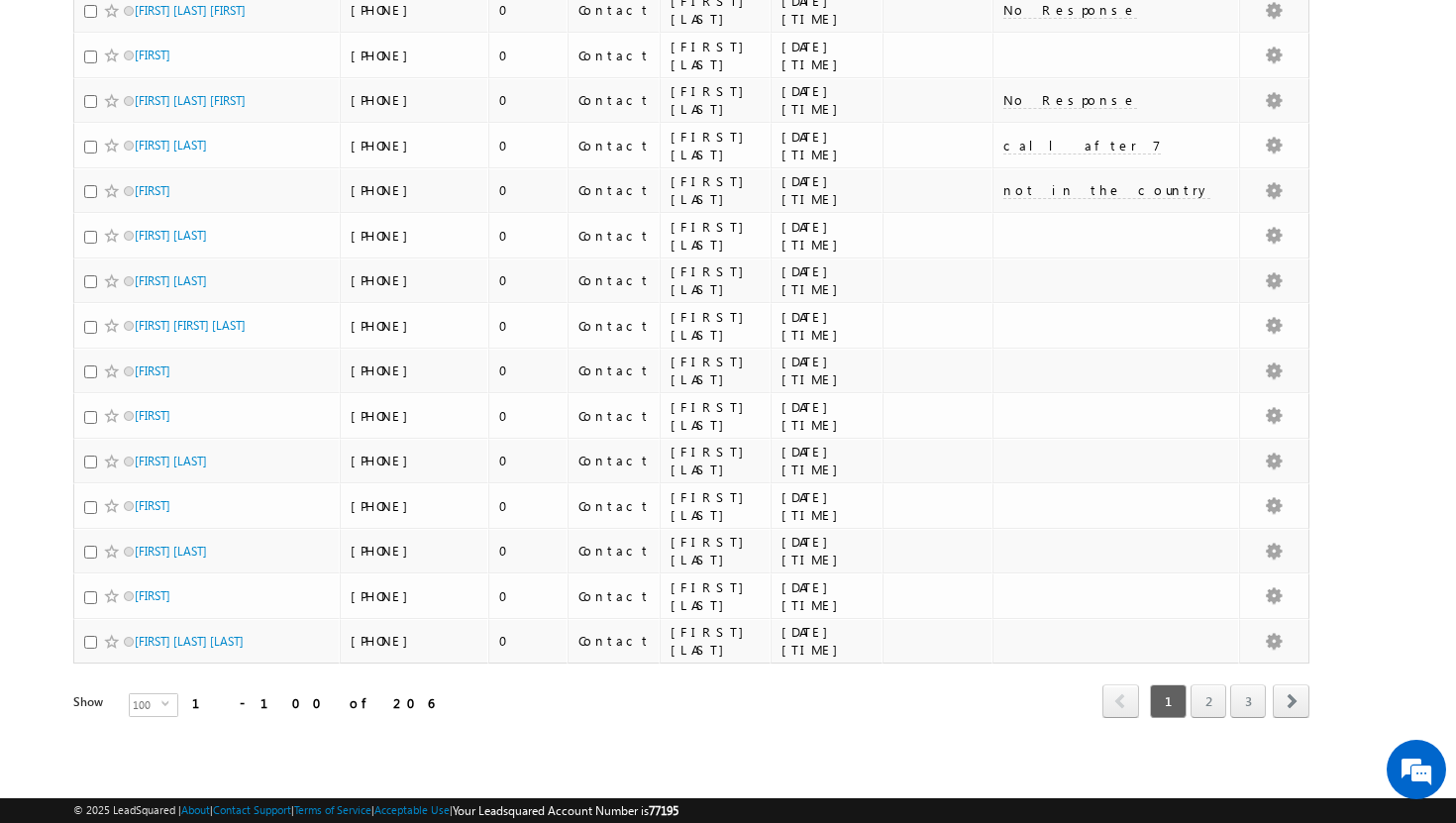 click on "Refresh first prev 1 2 3 next last 1 - 100 of 206" at bounding box center [691, 692] 